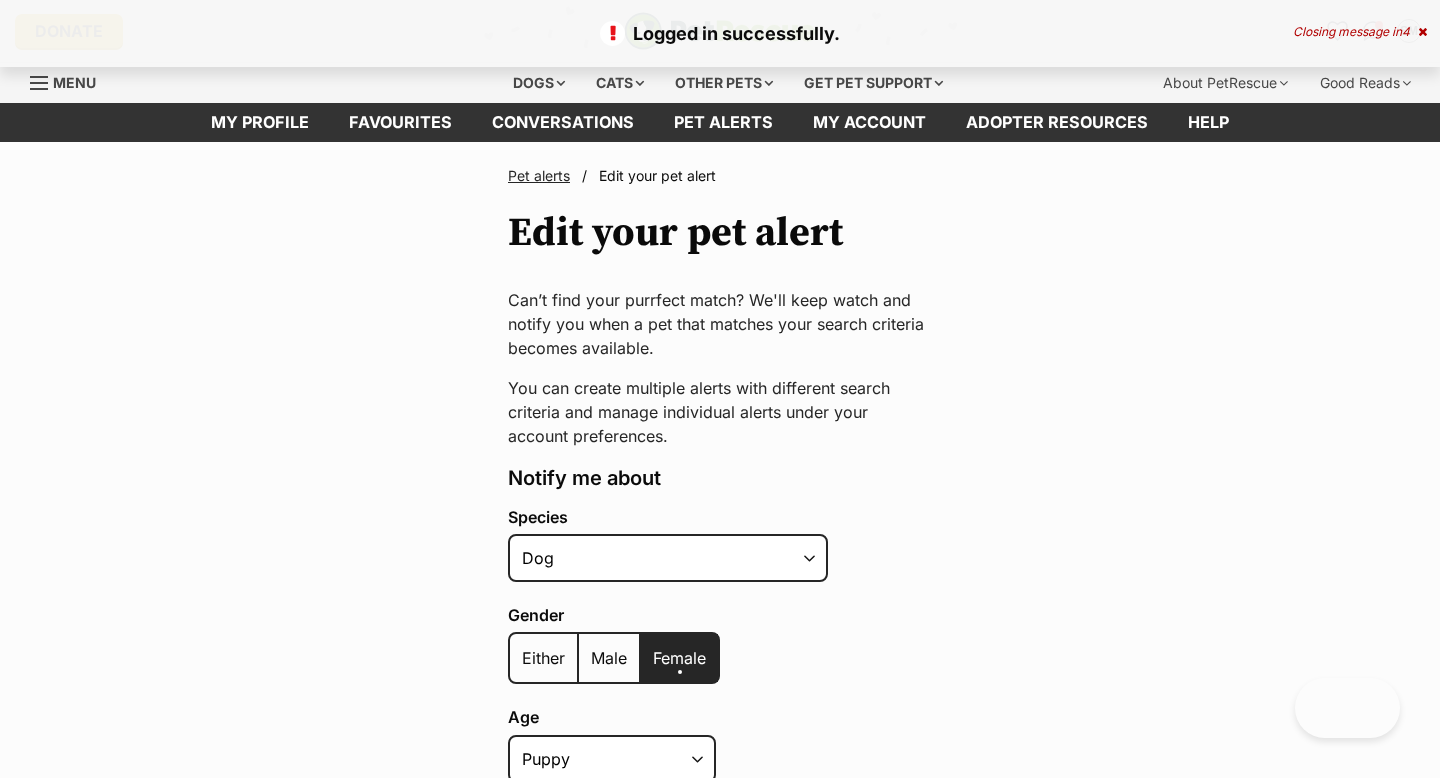 scroll, scrollTop: 375, scrollLeft: 0, axis: vertical 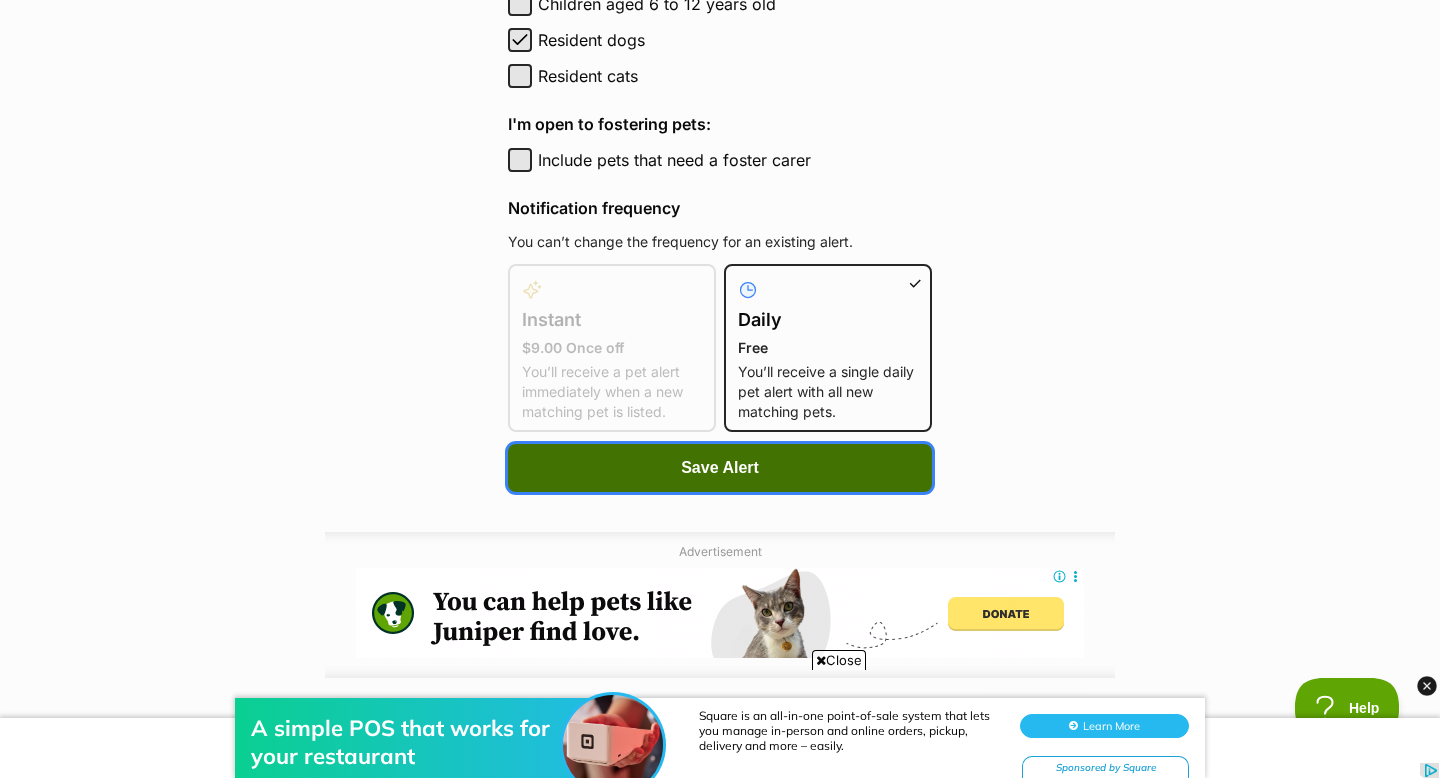 click on "Save Alert" at bounding box center [720, 468] 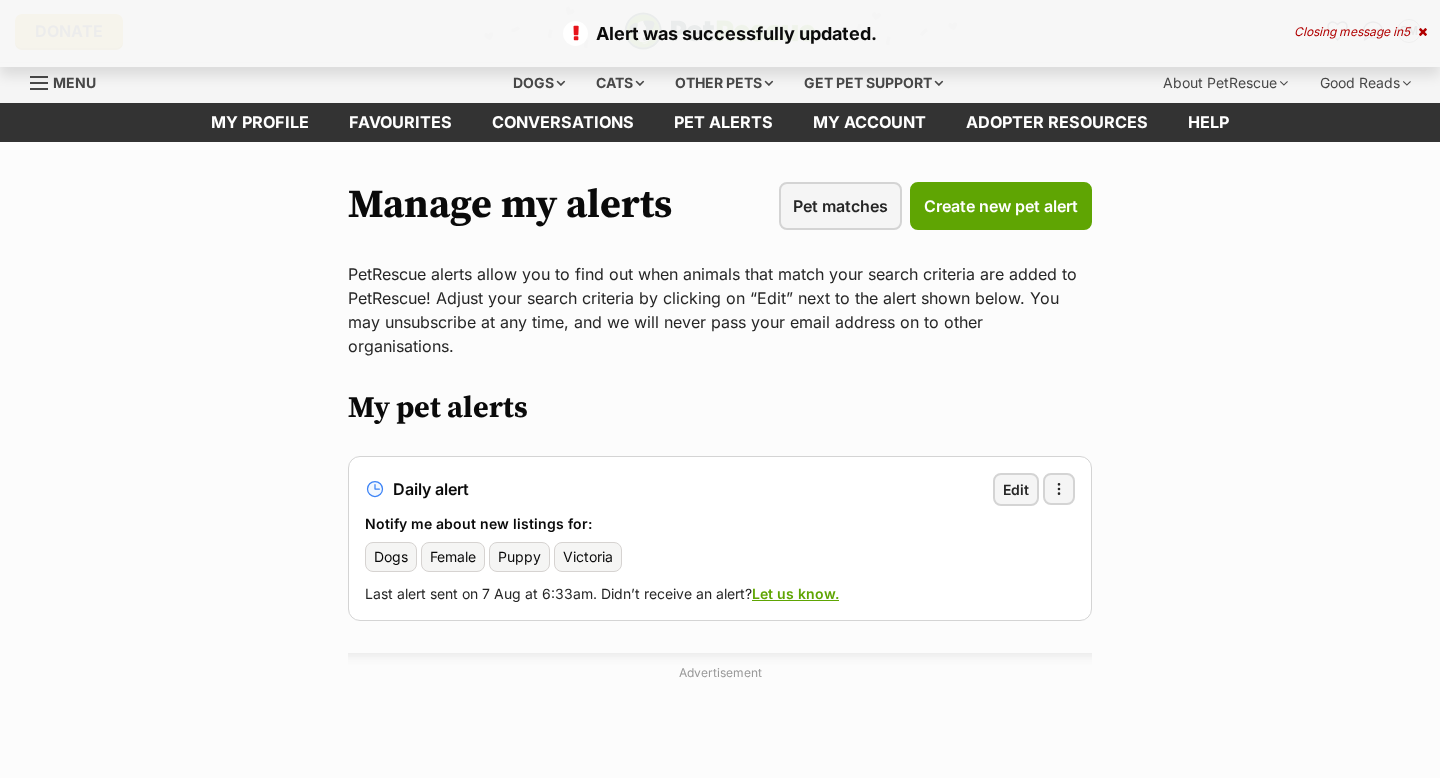 scroll, scrollTop: 0, scrollLeft: 0, axis: both 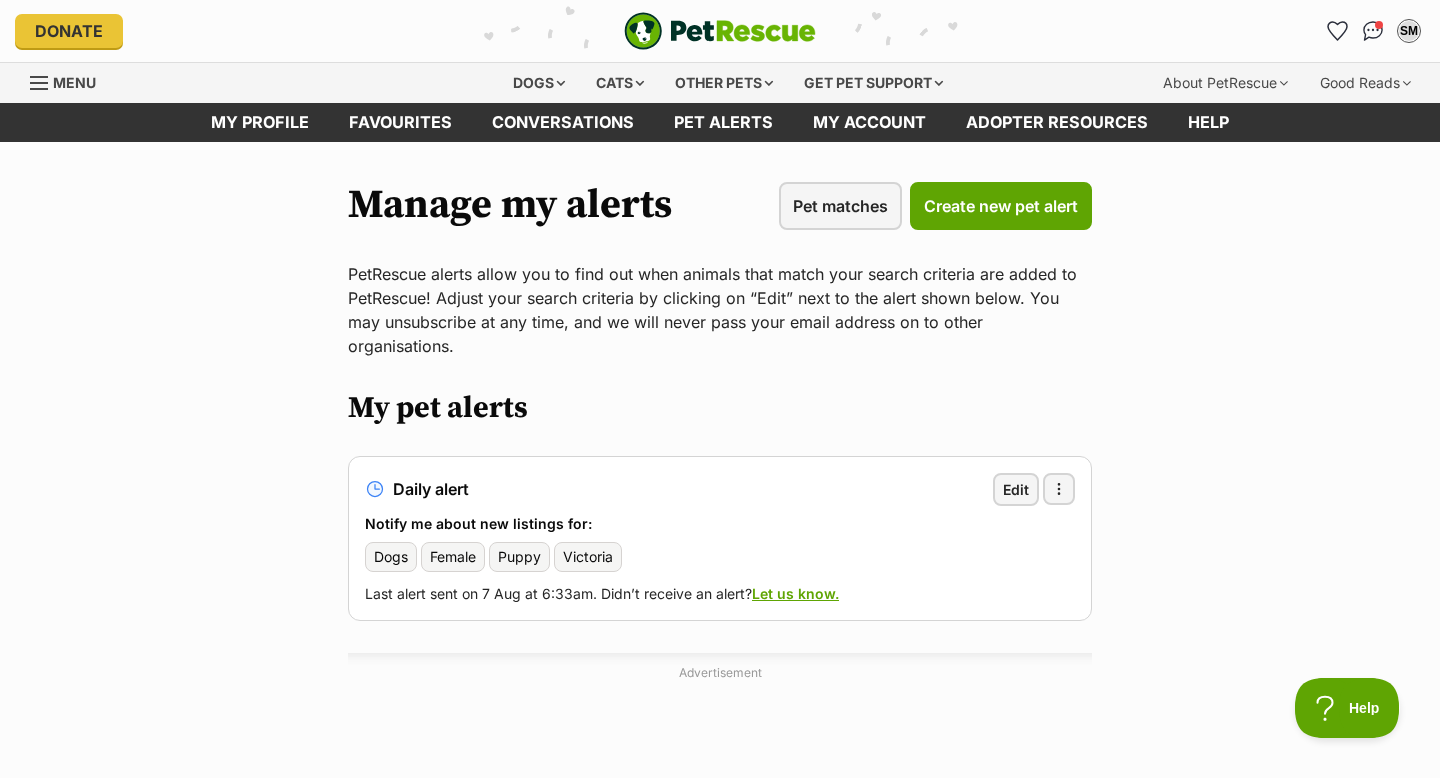 click on "Last alert sent on 7 Aug at 6:33am.
Didn’t receive an alert?
Let us know.
Advertisement" at bounding box center (720, 571) 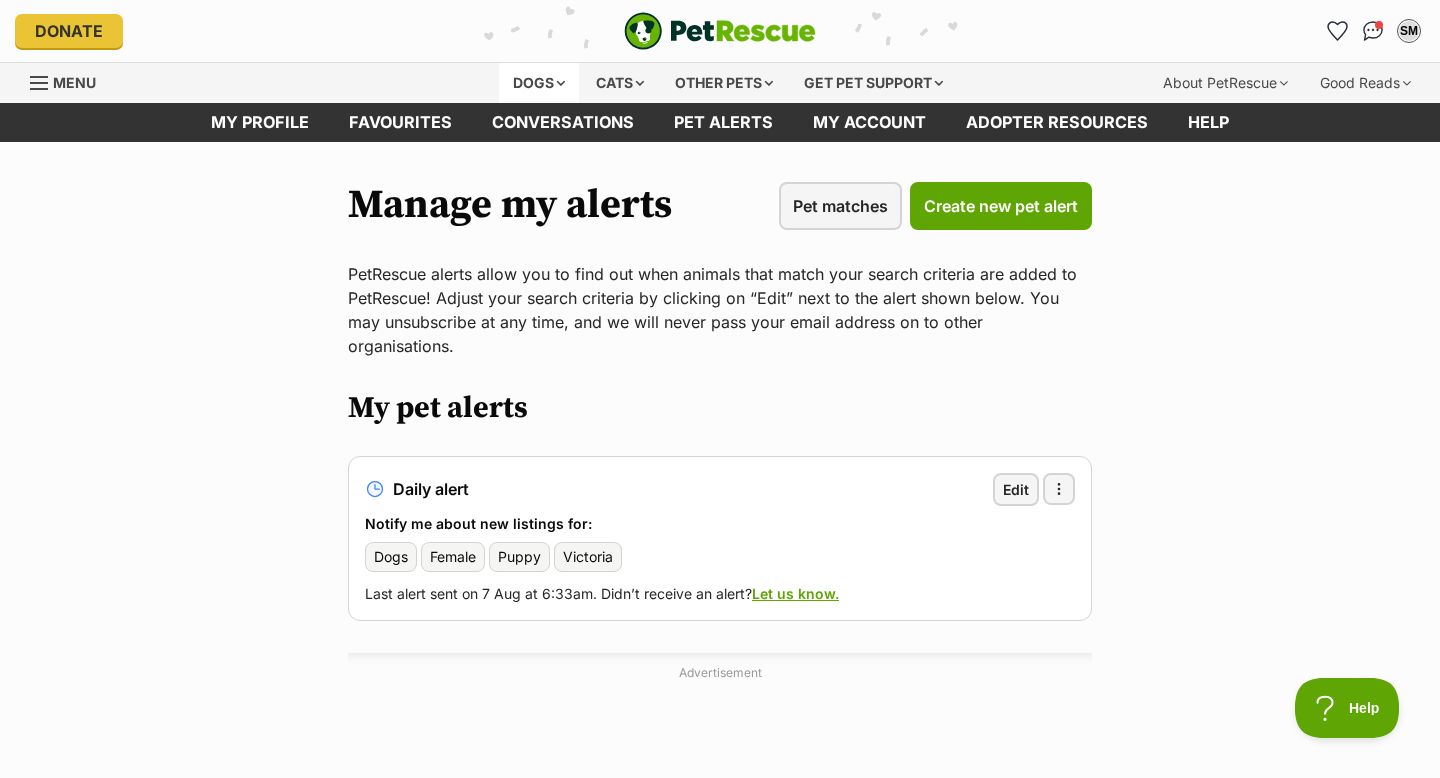 click on "Dogs" at bounding box center (539, 83) 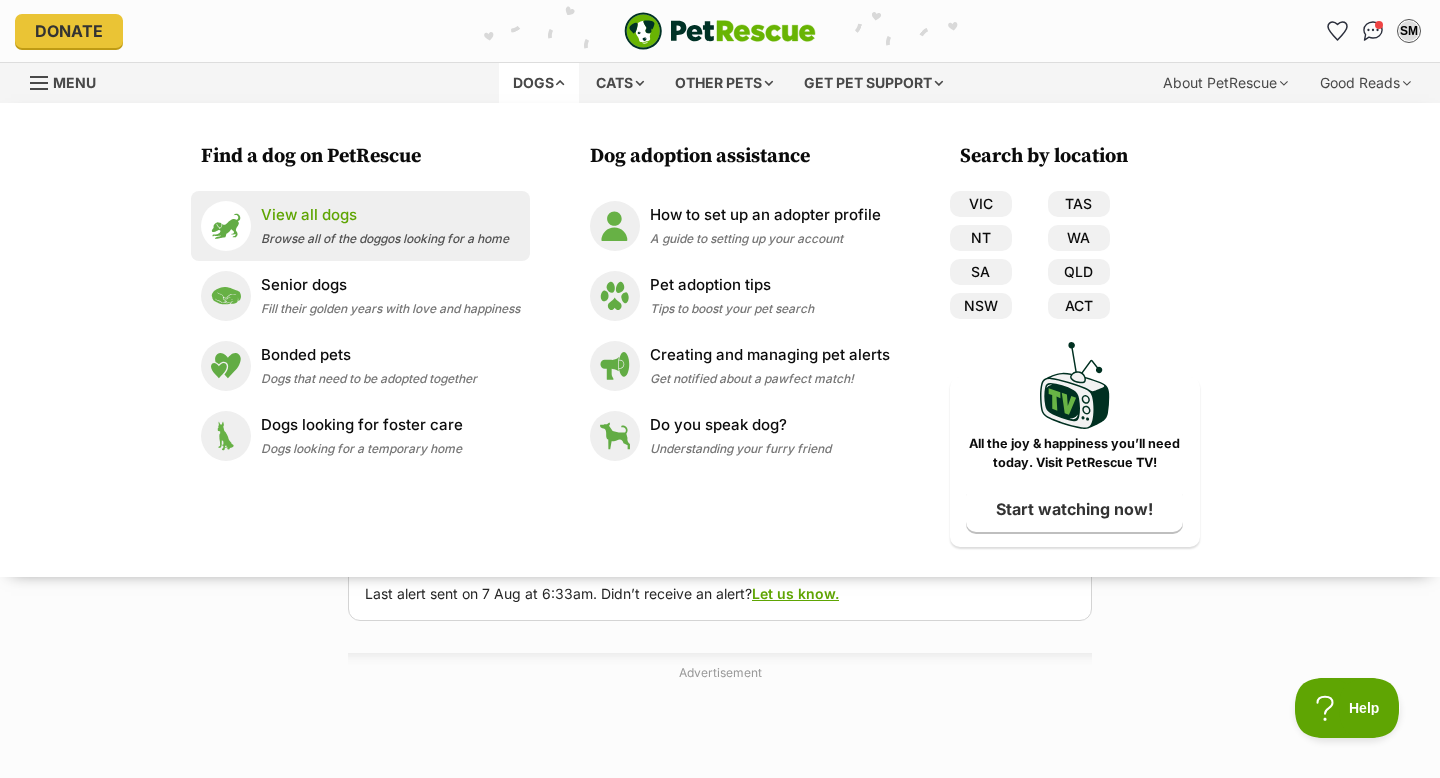 click on "Browse all of the doggos looking for a home" at bounding box center [385, 238] 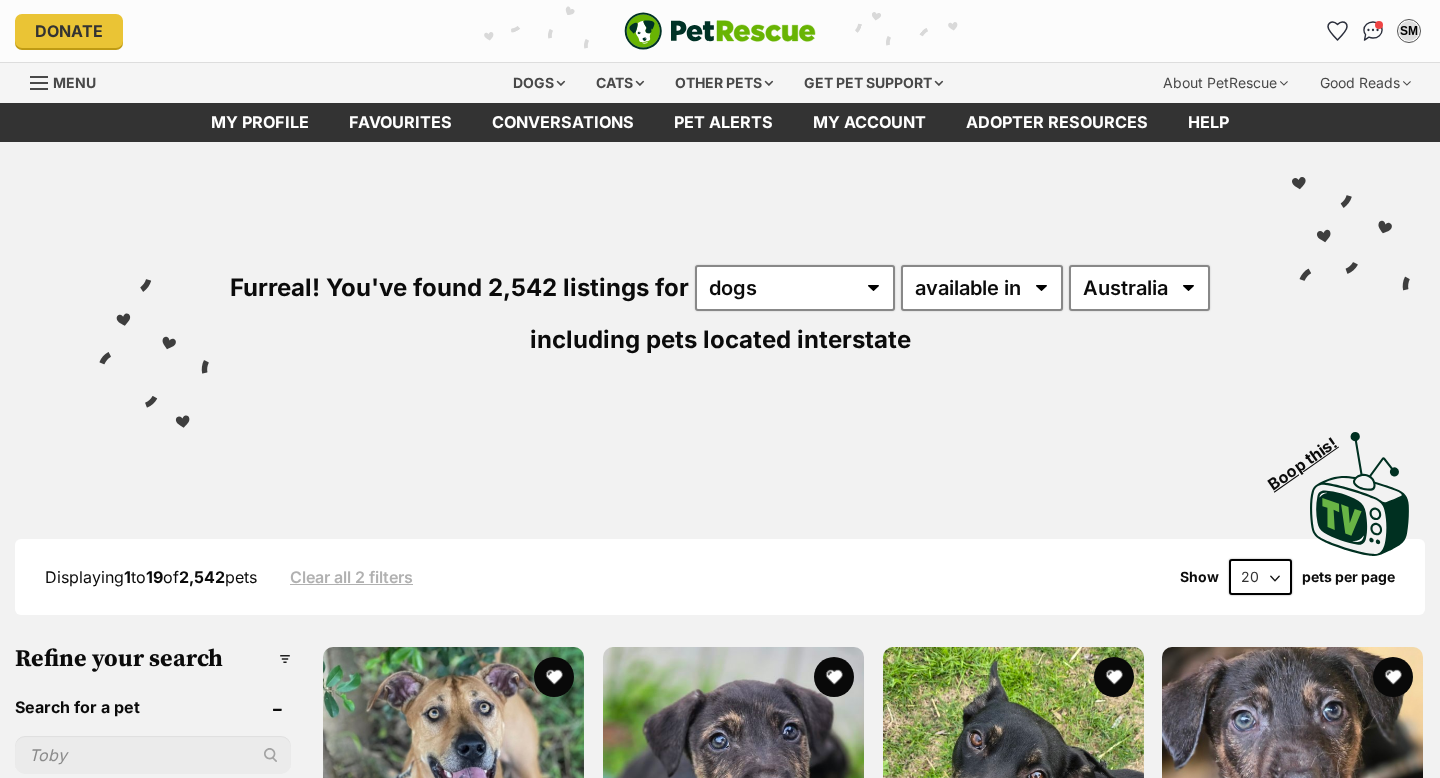 scroll, scrollTop: 40, scrollLeft: 0, axis: vertical 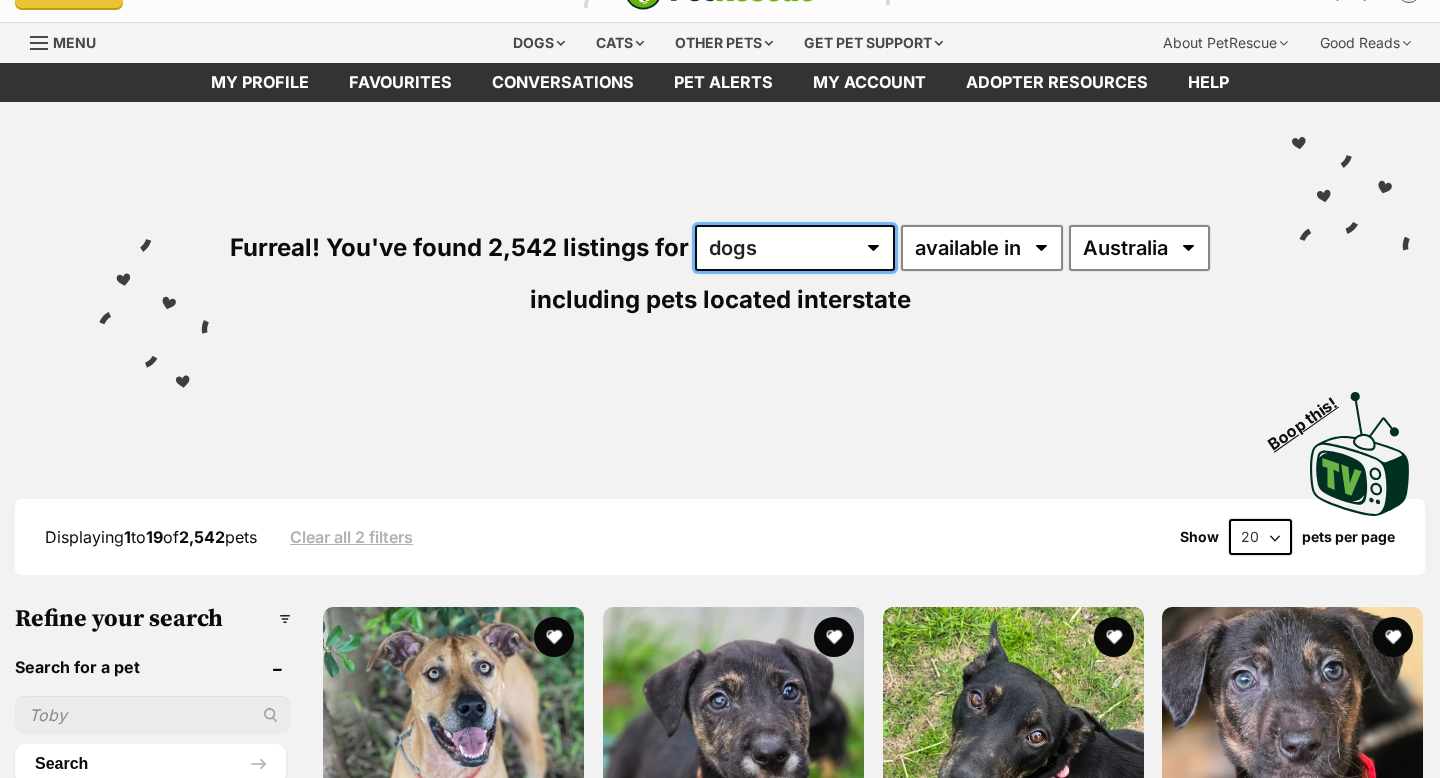 click on "any type of pet
cats
dogs
other pets" at bounding box center [795, 248] 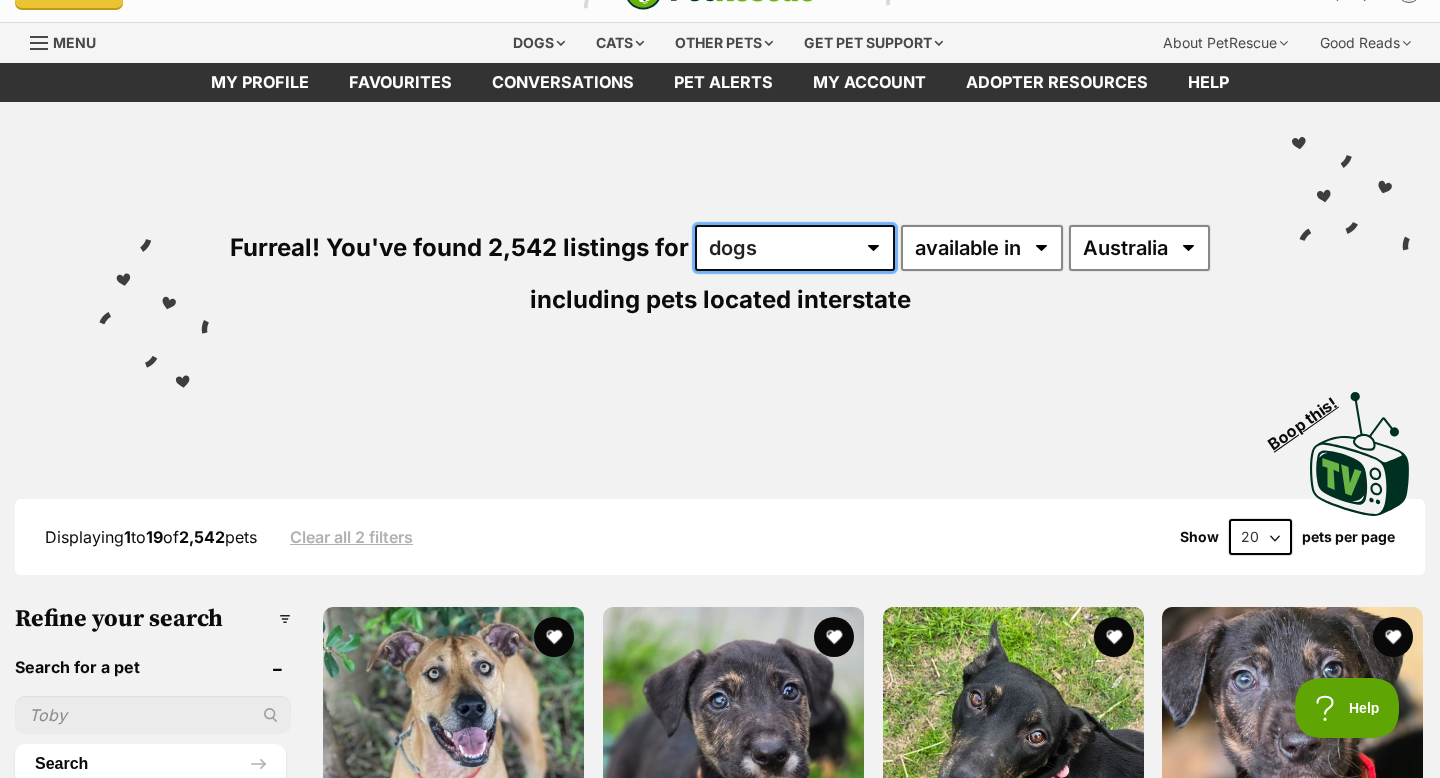 scroll, scrollTop: 0, scrollLeft: 0, axis: both 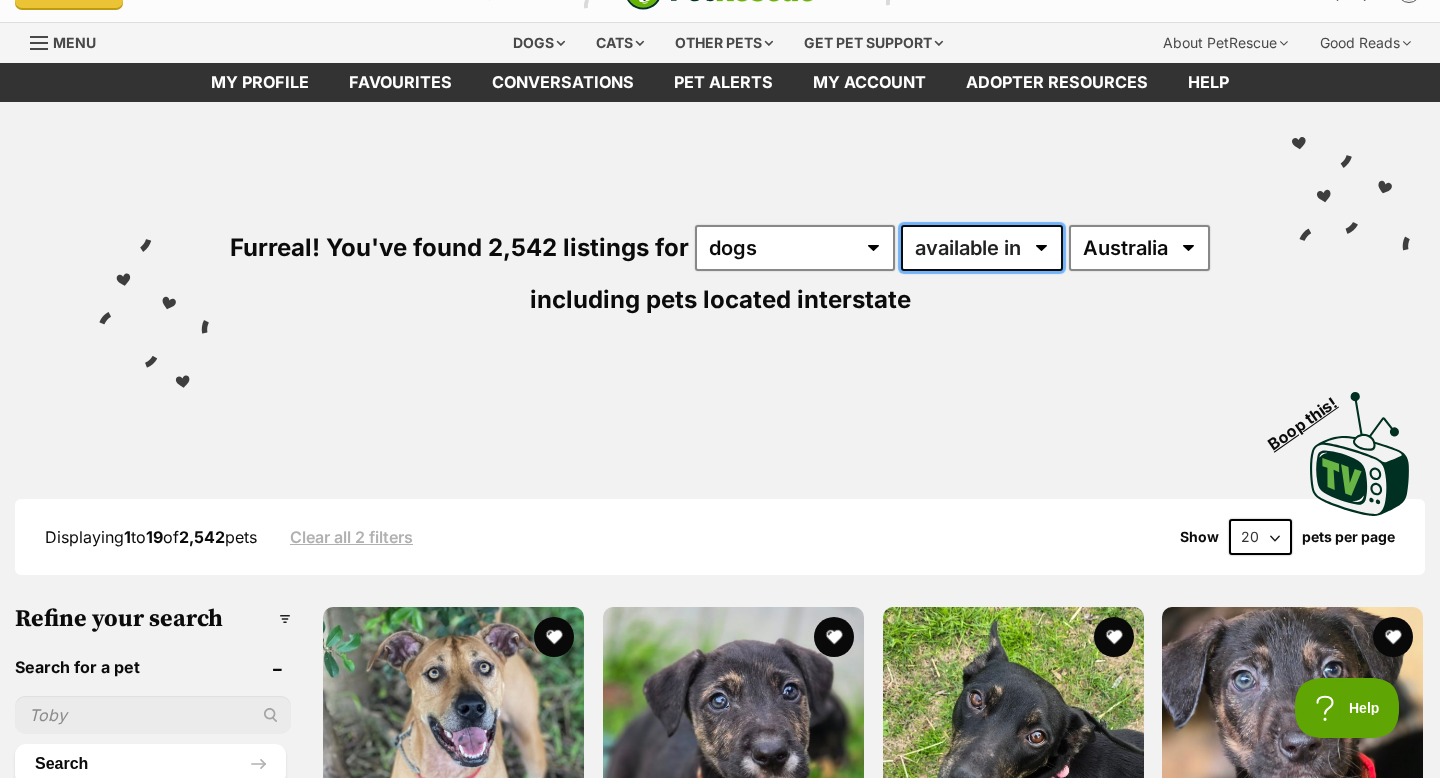 drag, startPoint x: 824, startPoint y: 264, endPoint x: 963, endPoint y: 259, distance: 139.0899 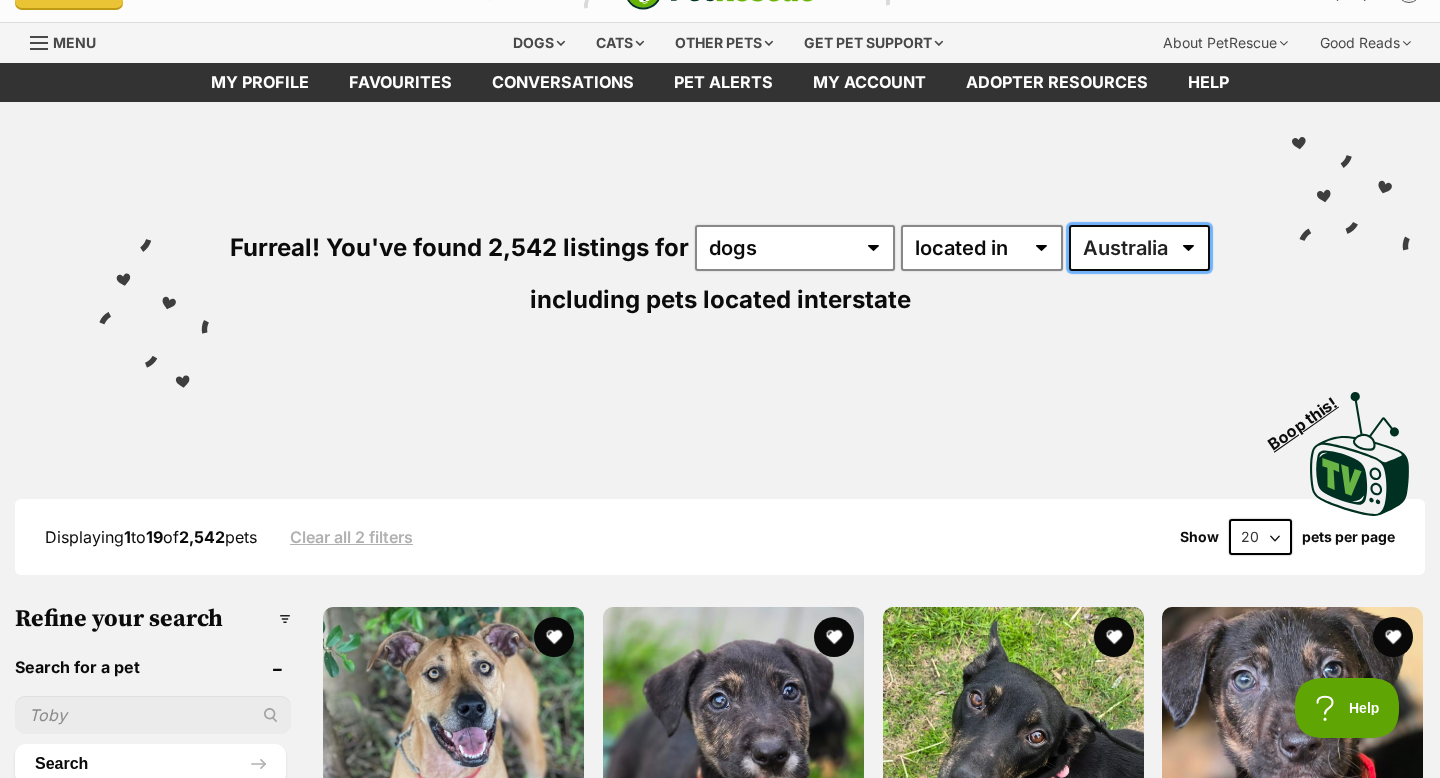 click on "Australia
ACT
NSW
NT
QLD
SA
TAS
VIC
WA" at bounding box center (1139, 248) 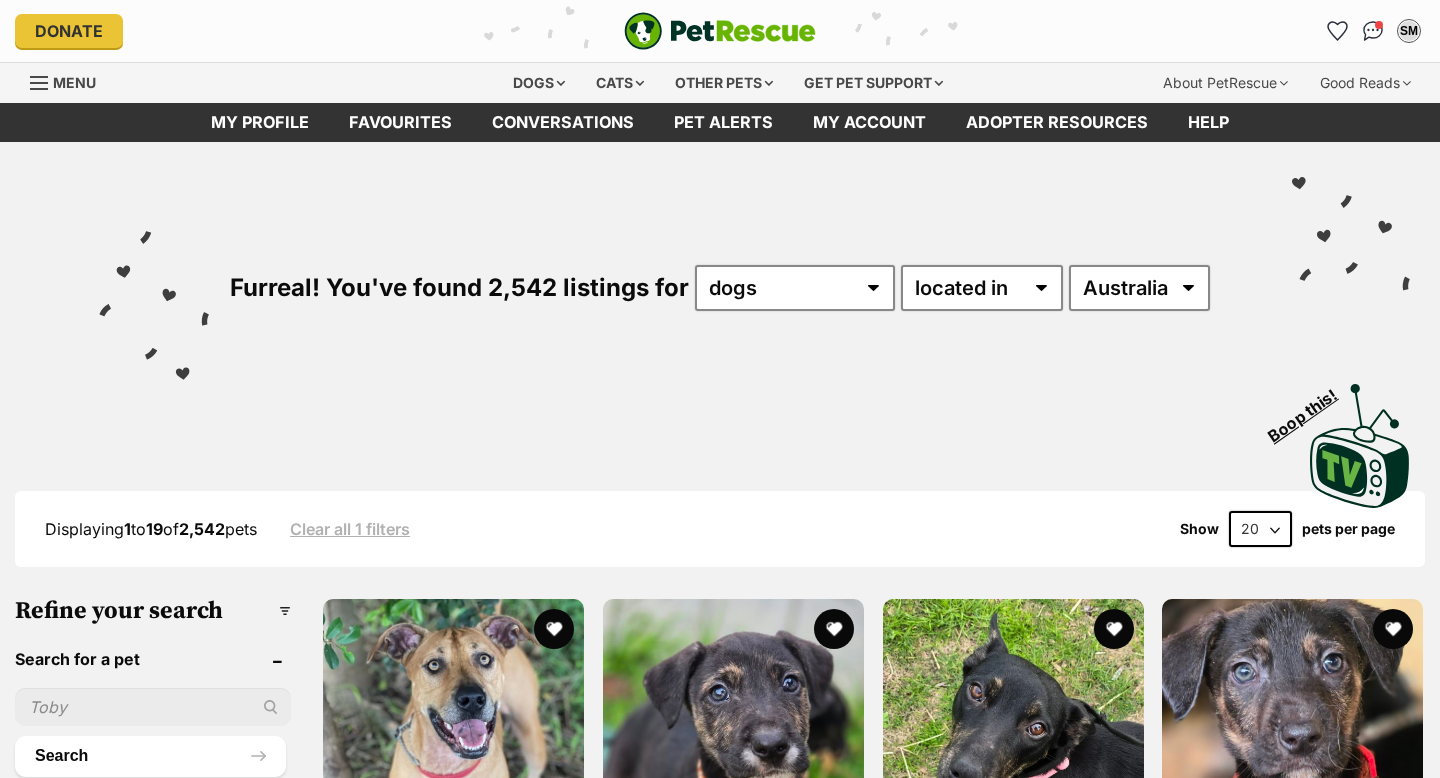 scroll, scrollTop: 0, scrollLeft: 0, axis: both 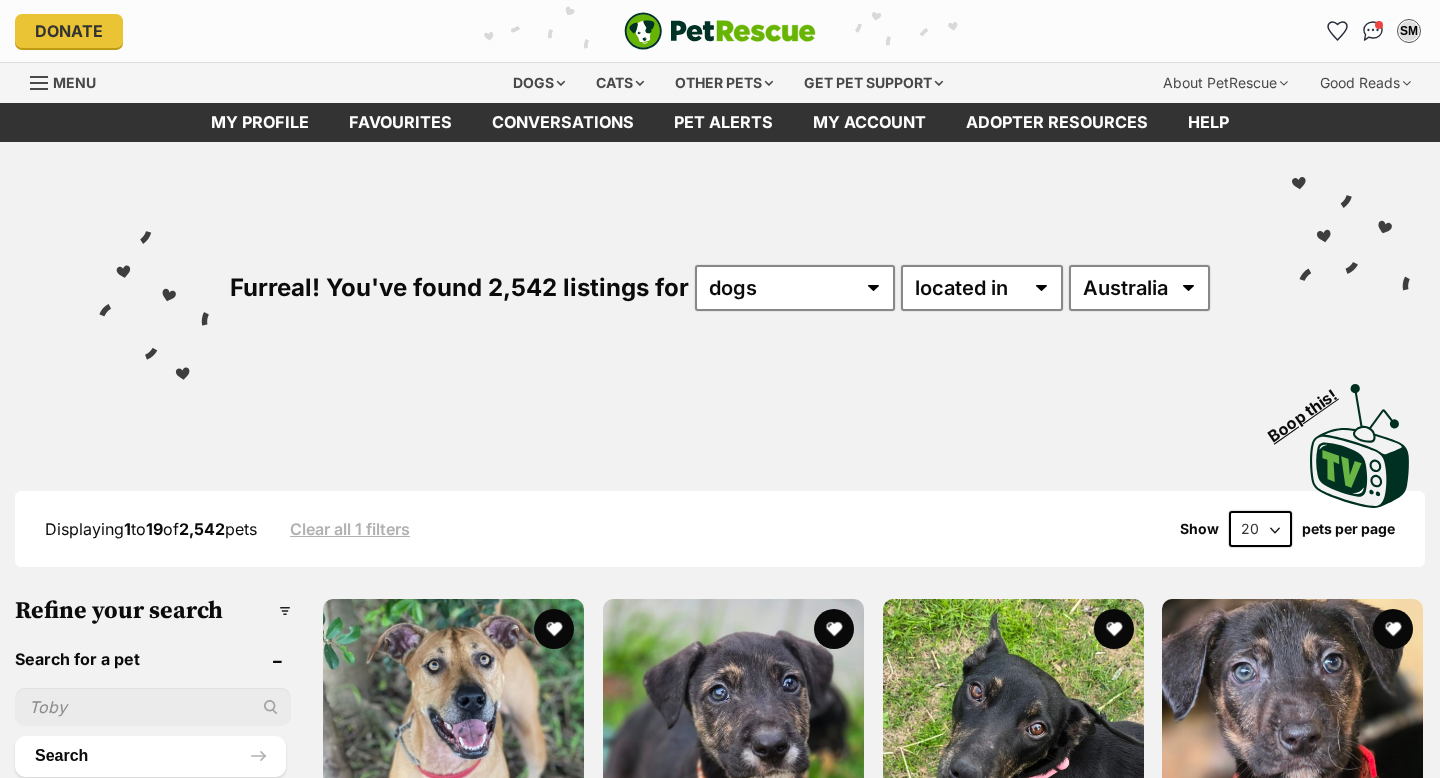 select on "VIC" 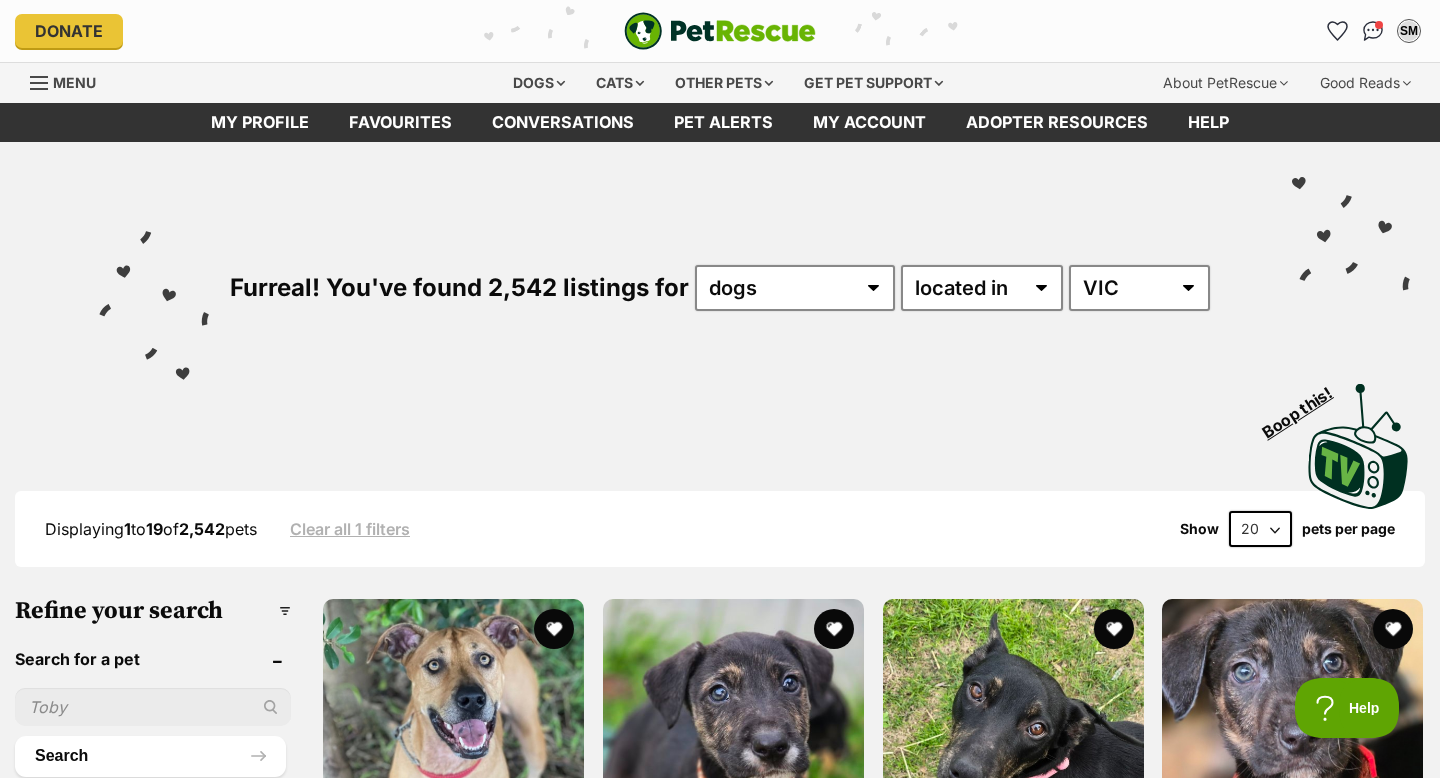 scroll, scrollTop: 0, scrollLeft: 0, axis: both 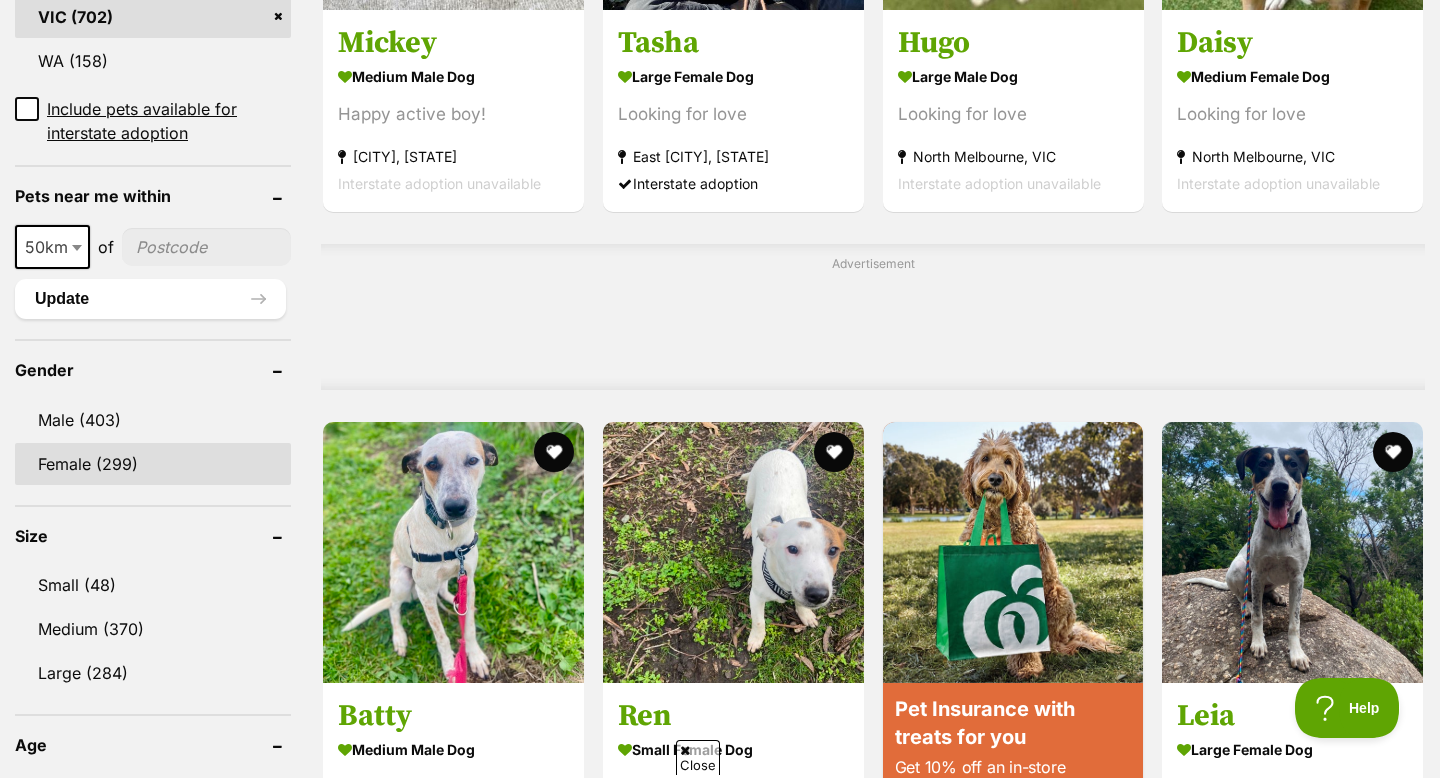click on "Female (299)" at bounding box center (153, 464) 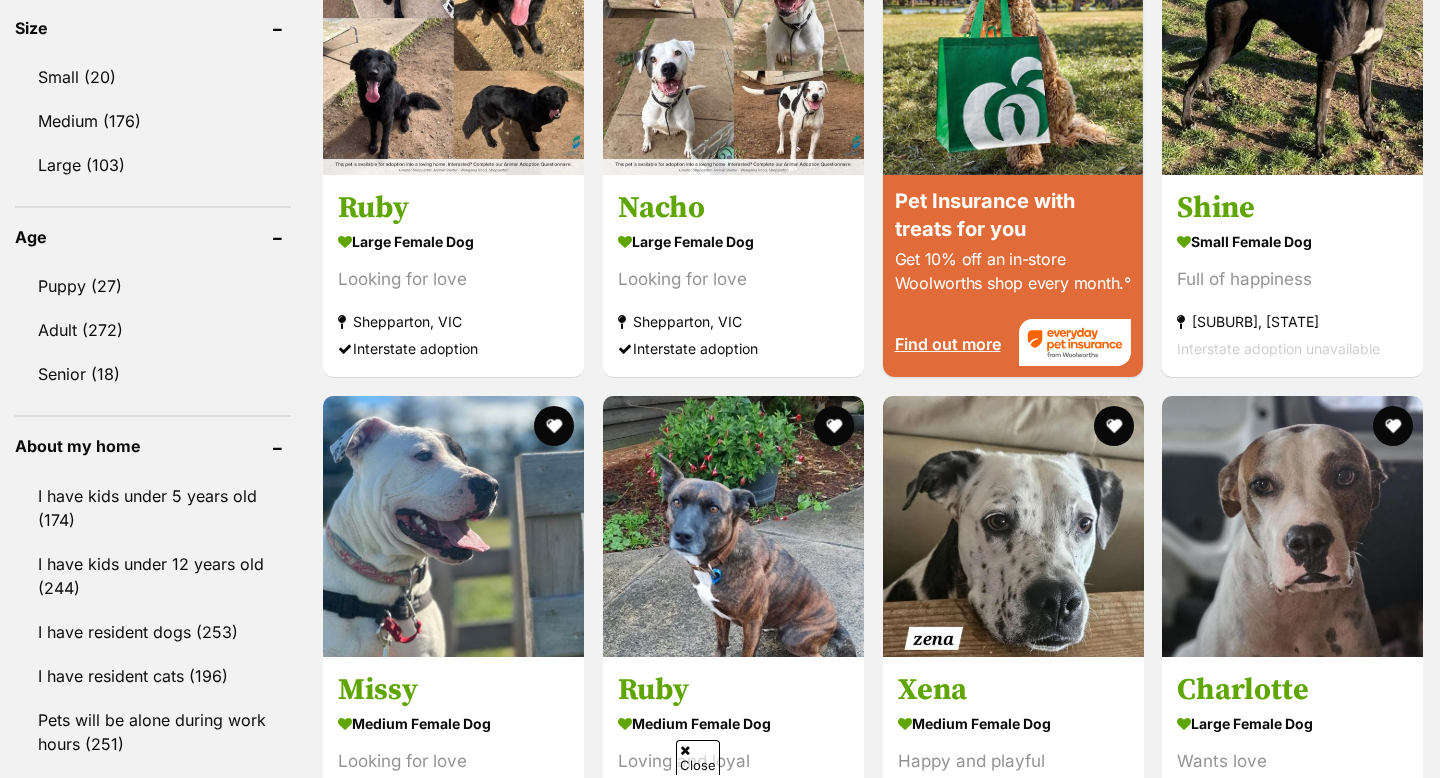 scroll, scrollTop: 0, scrollLeft: 0, axis: both 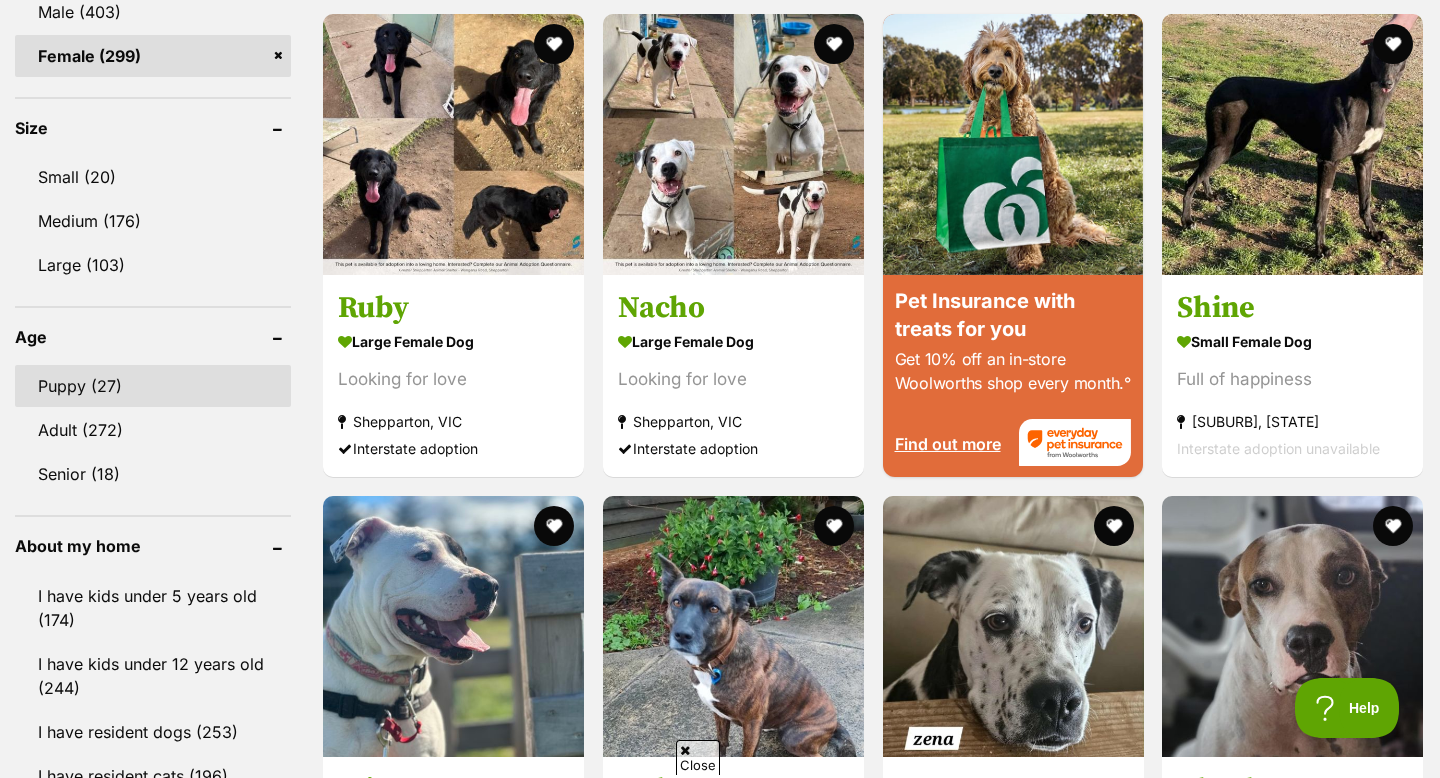 click on "Puppy (27)" at bounding box center (153, 386) 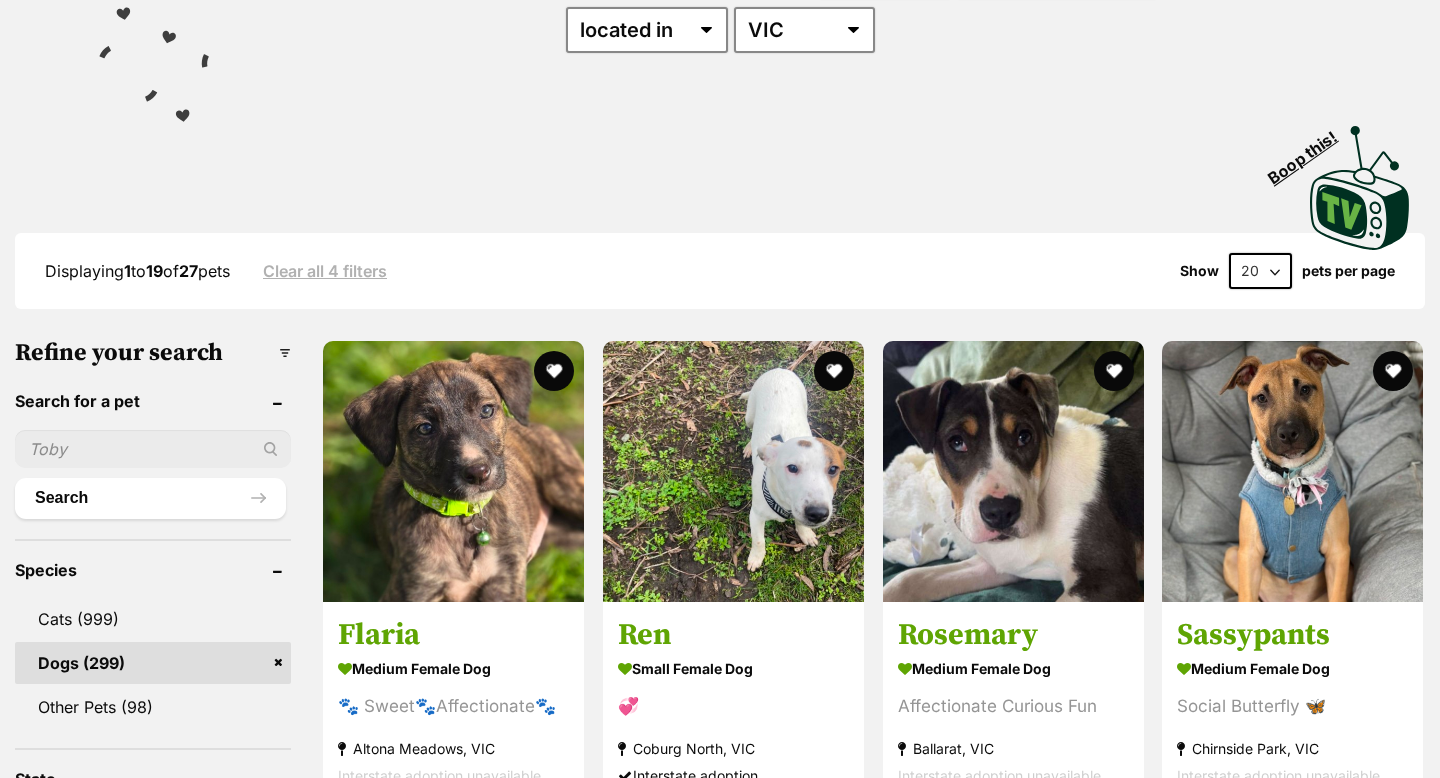 scroll, scrollTop: 0, scrollLeft: 0, axis: both 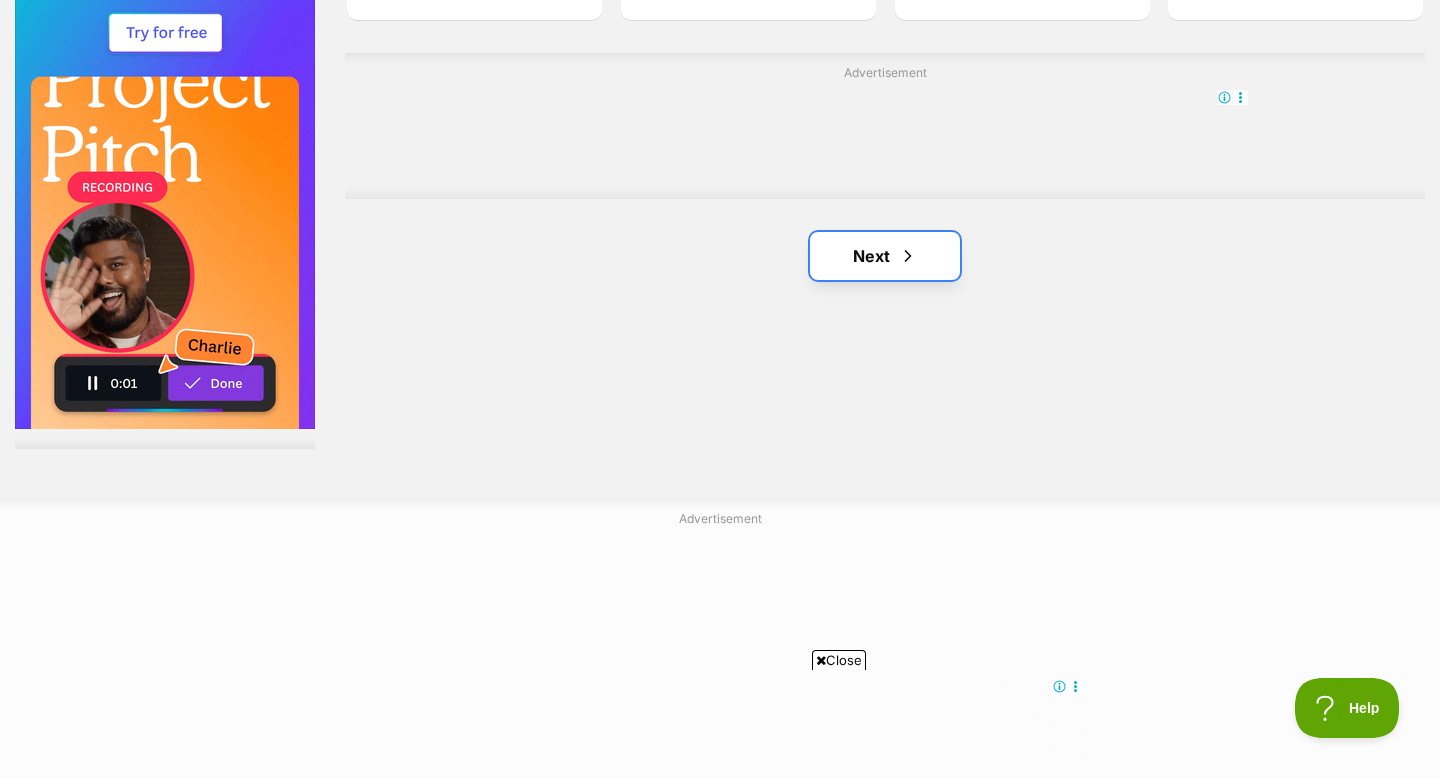 click on "Next" at bounding box center (885, 256) 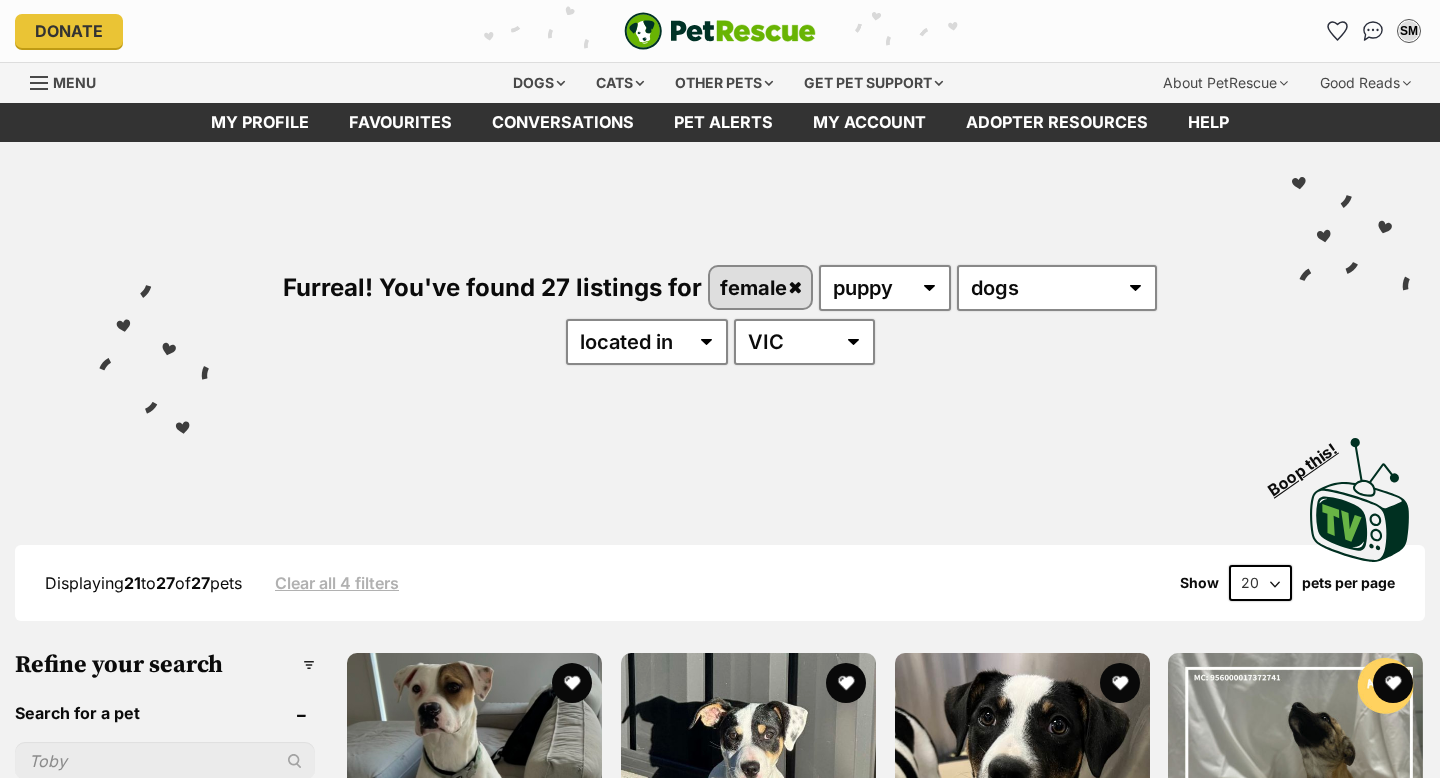scroll, scrollTop: 0, scrollLeft: 0, axis: both 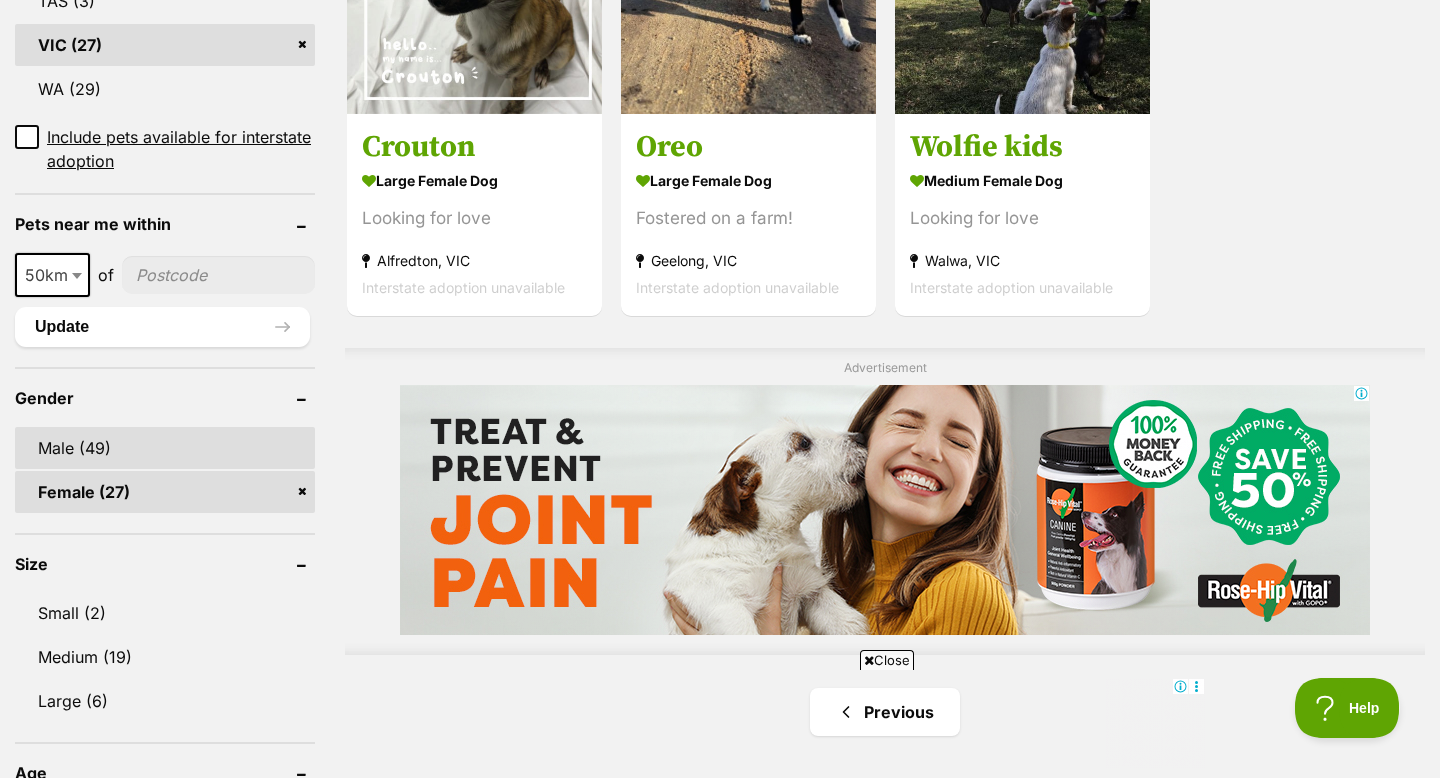 click on "Male (49)" at bounding box center (165, 448) 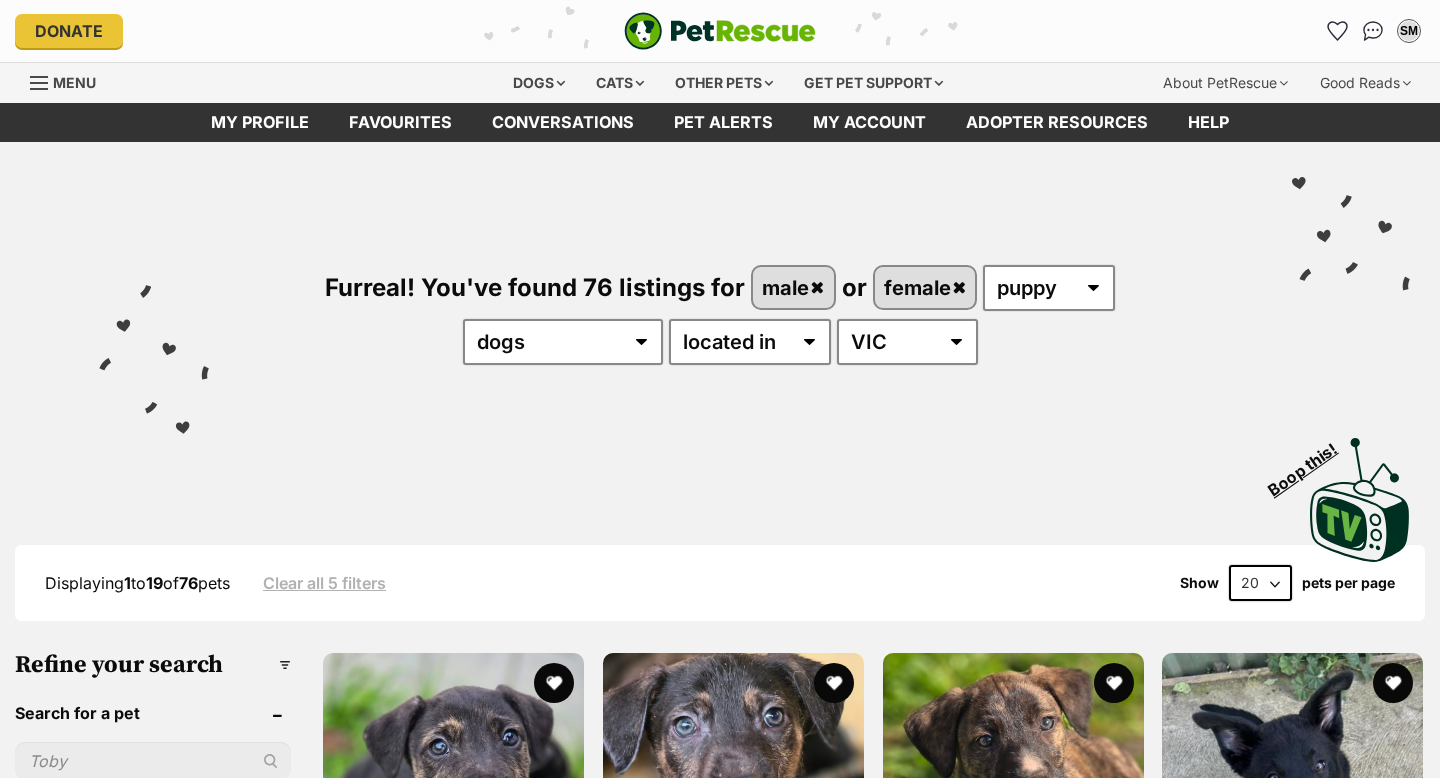 scroll, scrollTop: 309, scrollLeft: 0, axis: vertical 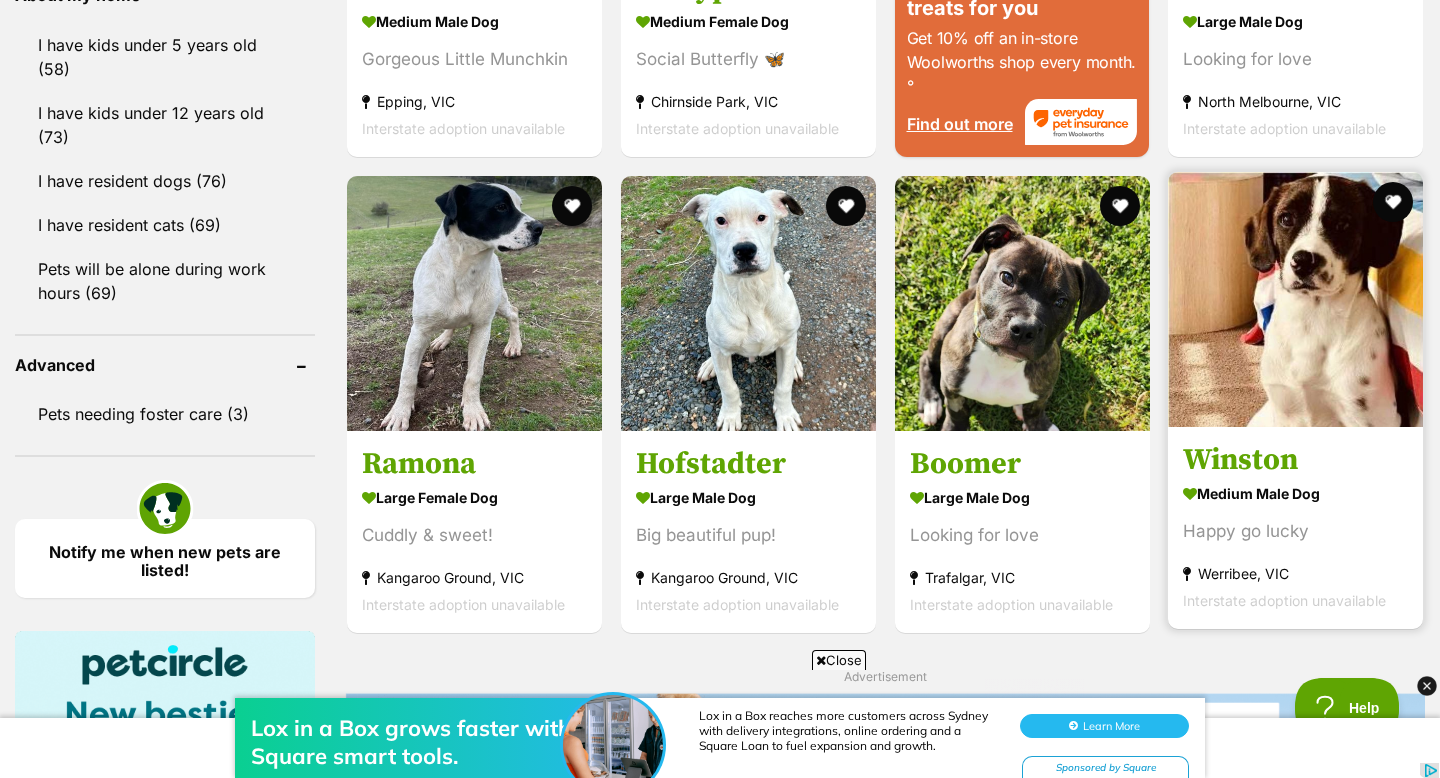 click at bounding box center (1295, 299) 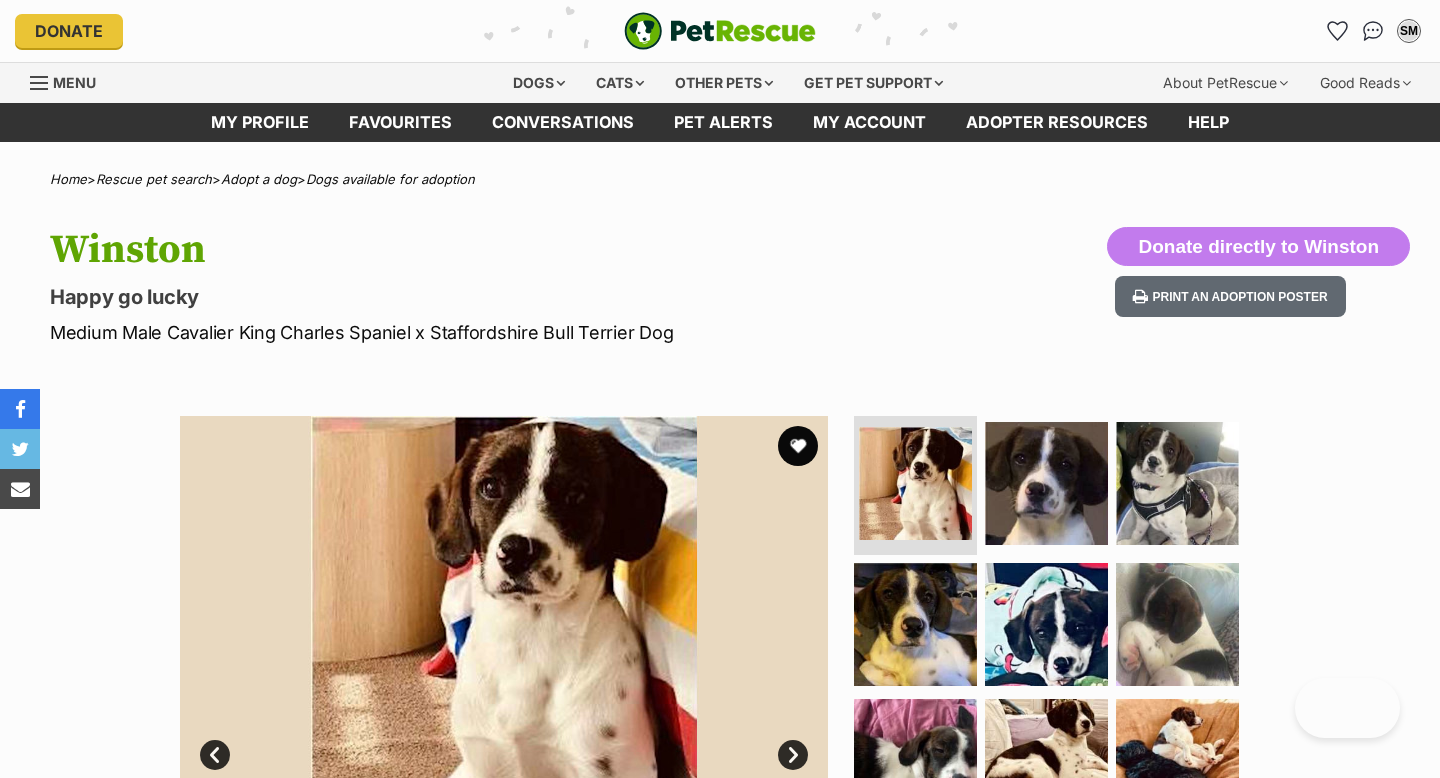 scroll, scrollTop: 0, scrollLeft: 0, axis: both 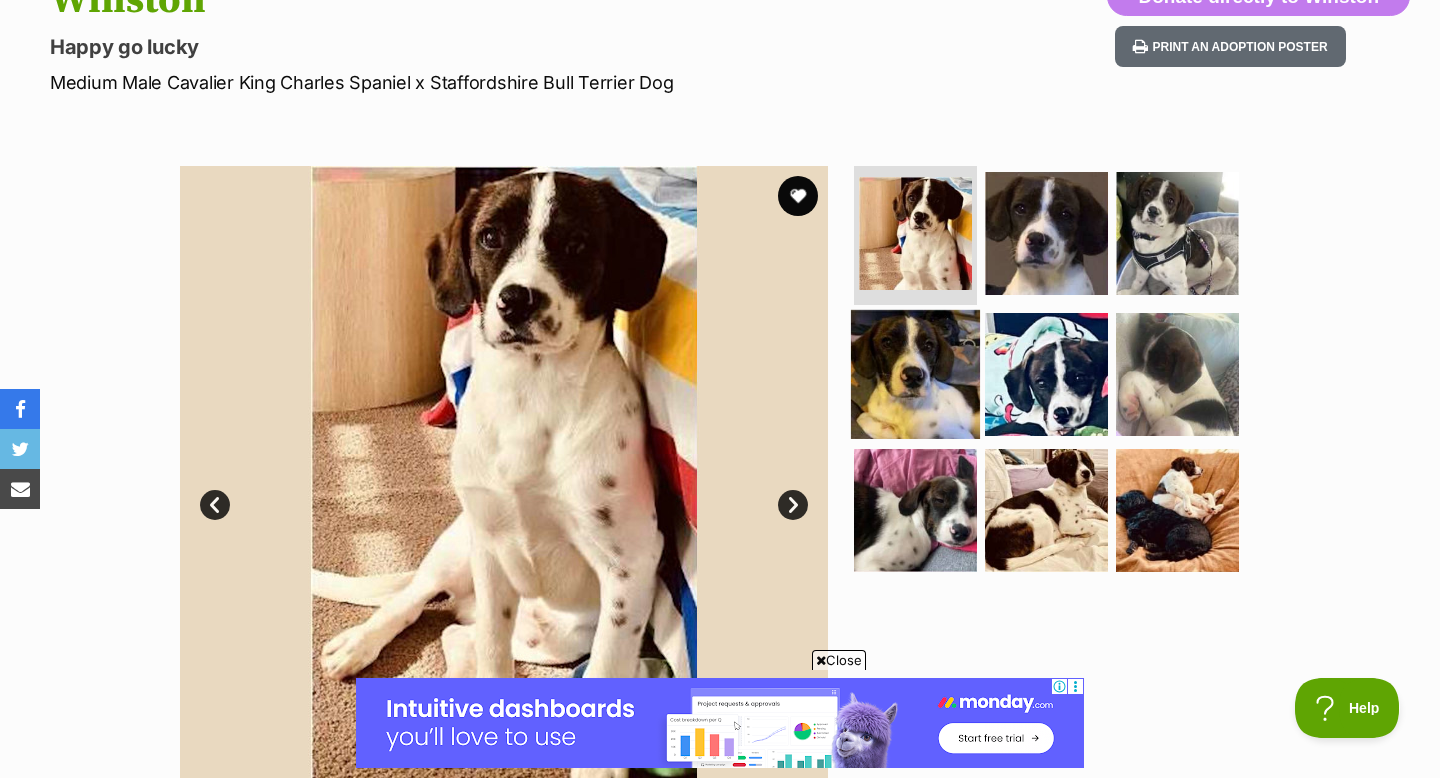click at bounding box center [915, 374] 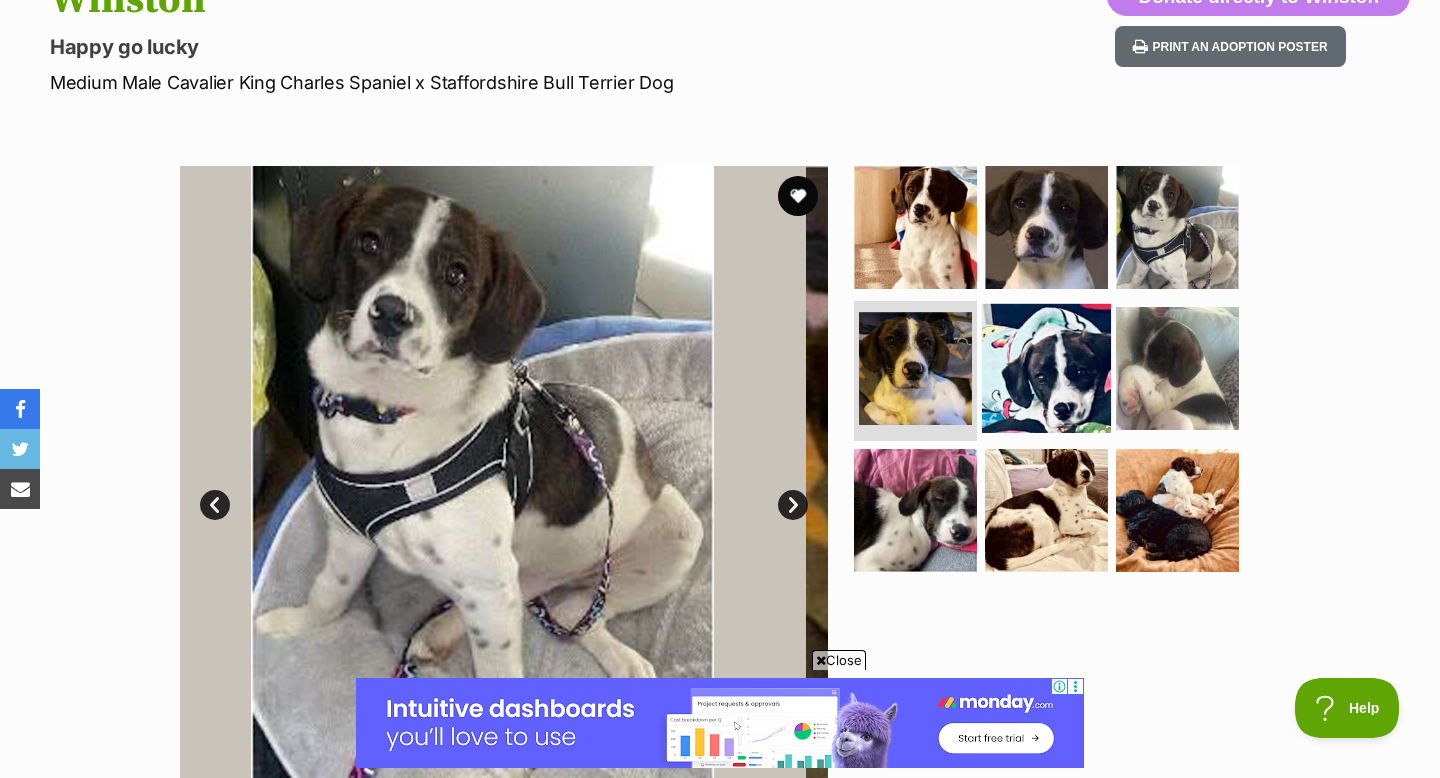 scroll, scrollTop: 0, scrollLeft: 0, axis: both 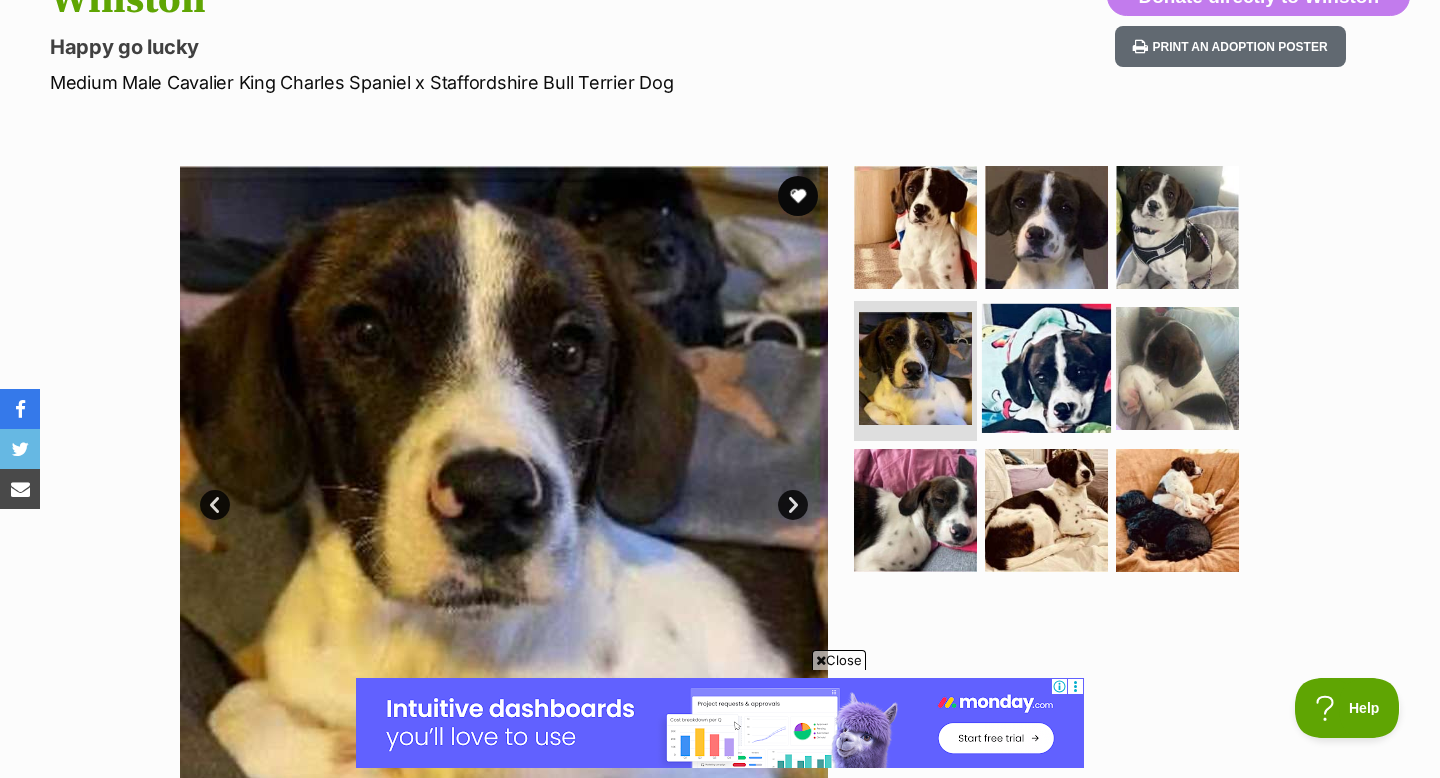 click at bounding box center (1046, 368) 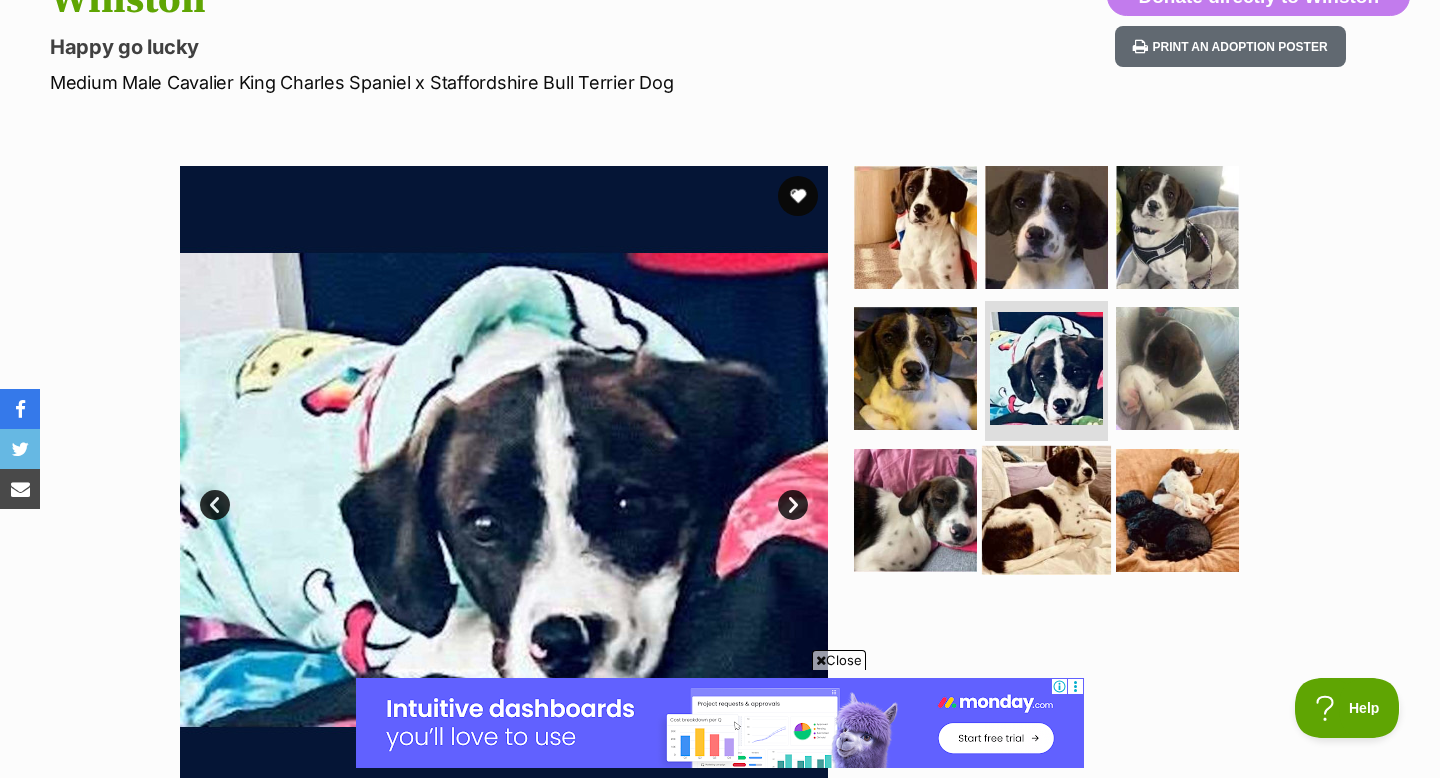 click at bounding box center (1046, 510) 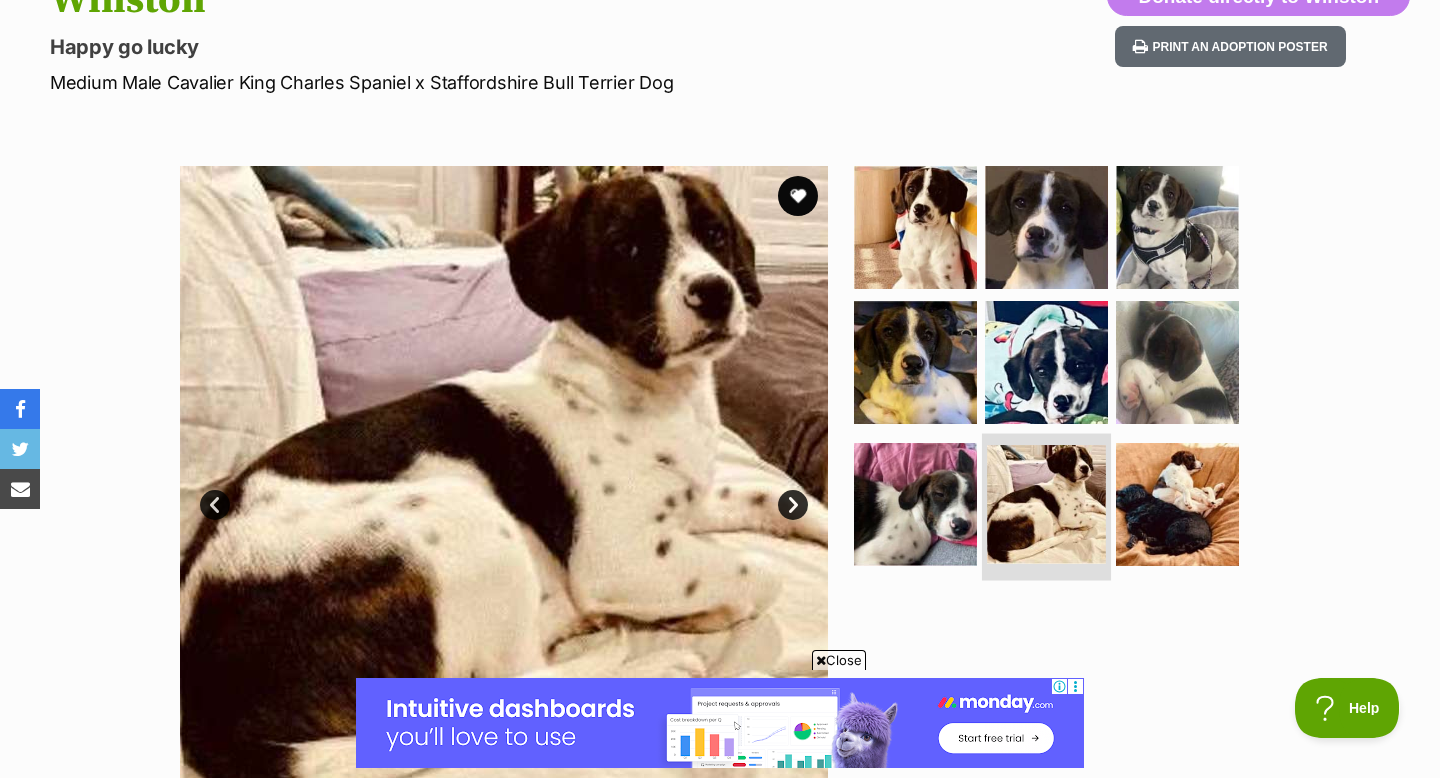 click at bounding box center [1046, 507] 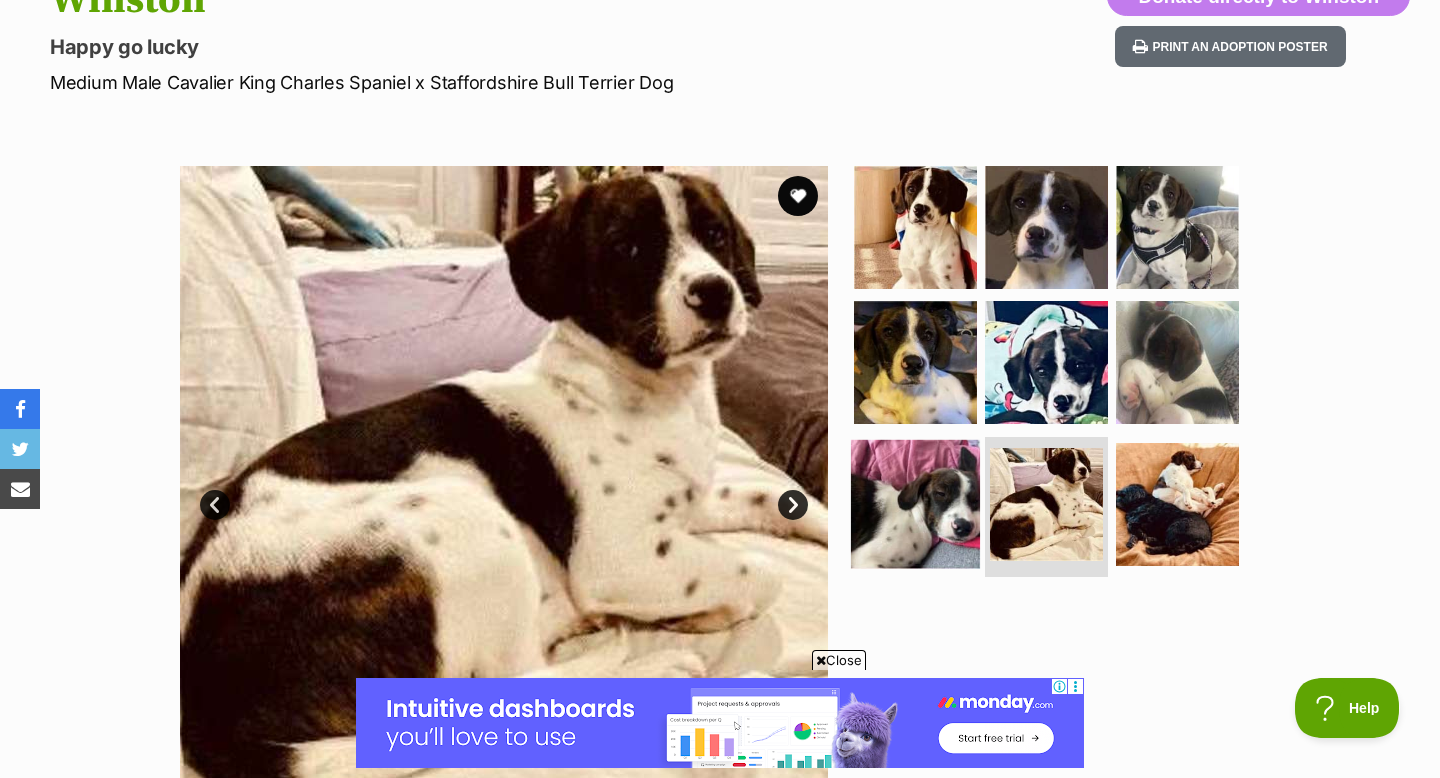 click at bounding box center [915, 504] 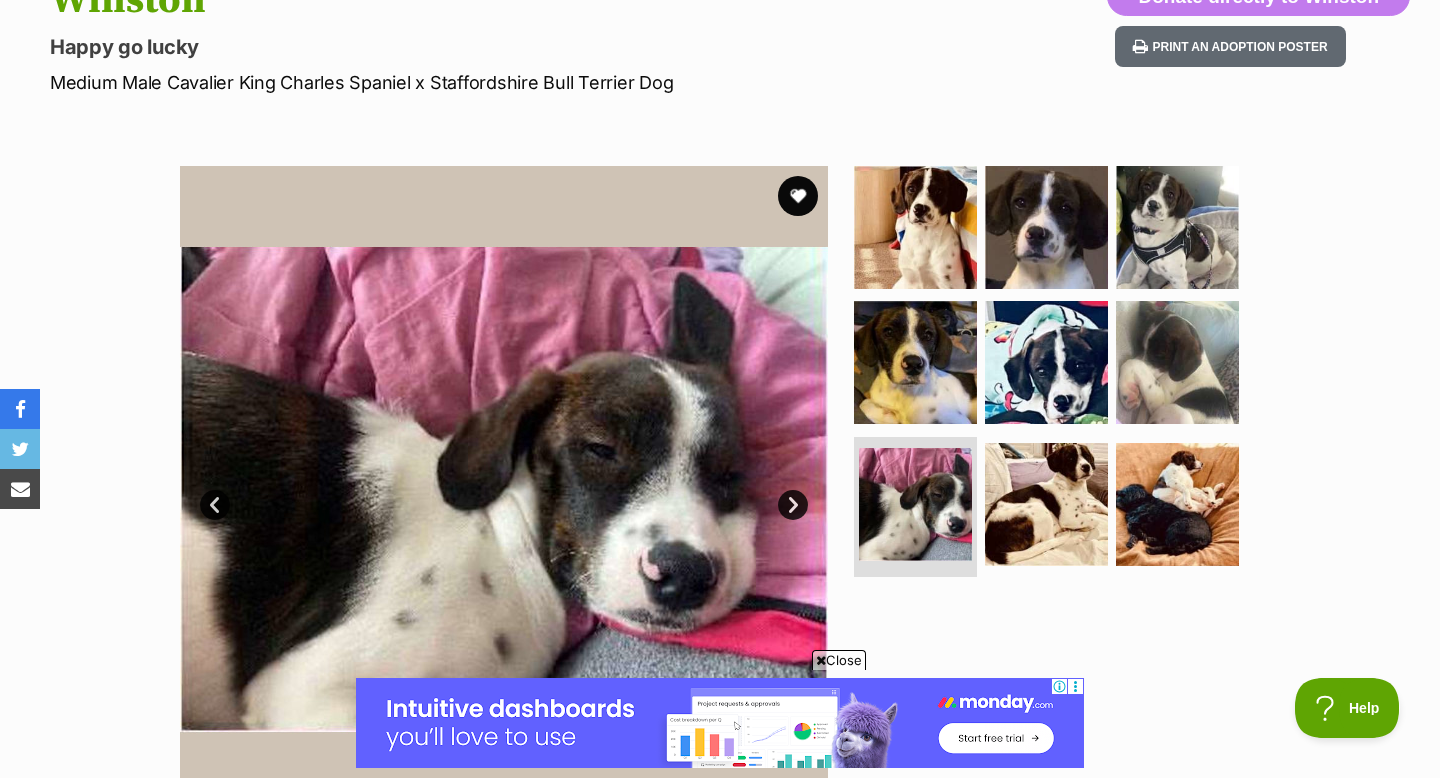 click on "Available
7
of 9 images
7
of 9 images
7
of 9 images
7
of 9 images
7
of 9 images
7
of 9 images
7
of 9 images
7
of 9 images
7
of 9 images
Next Prev 1 2 3 4 5 6 7 8 9" at bounding box center (720, 475) 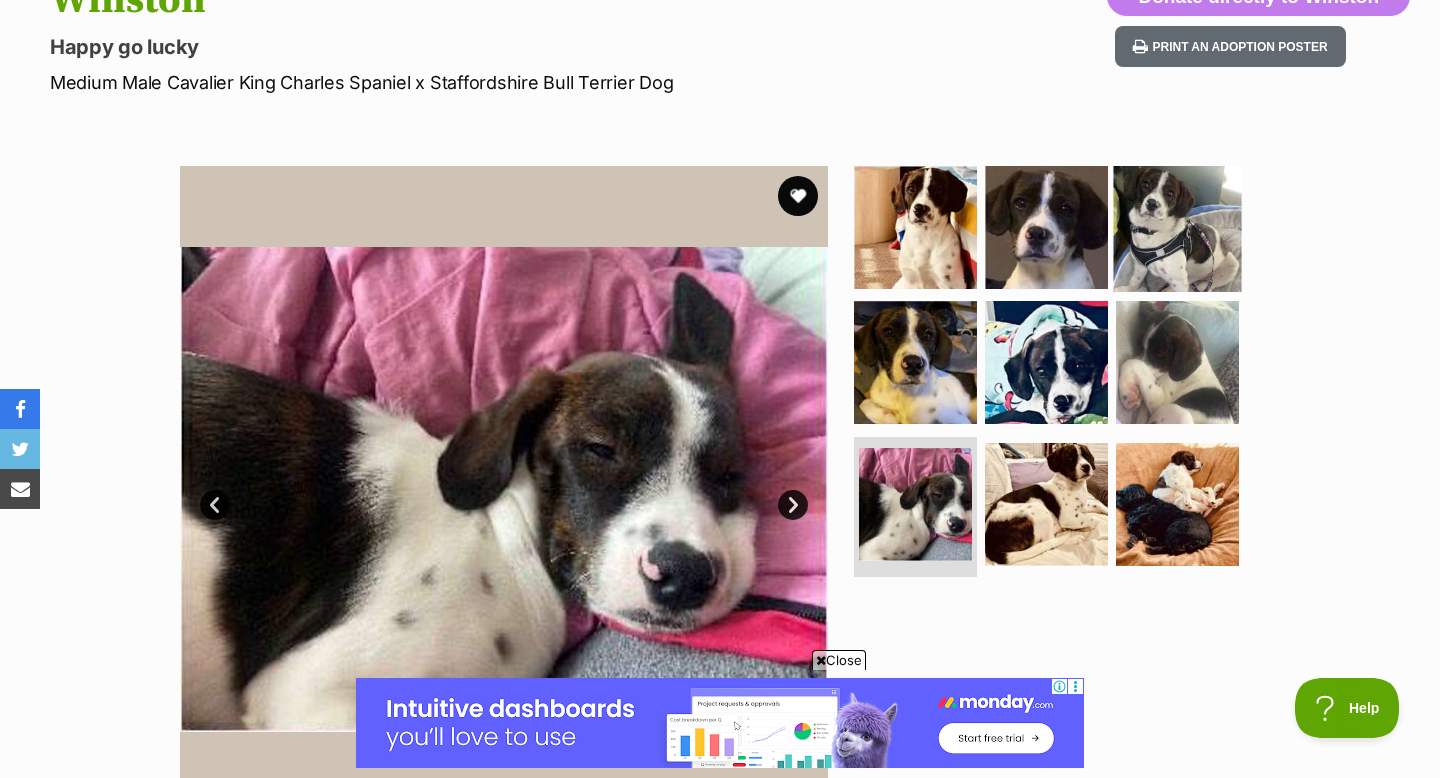 click at bounding box center [1177, 226] 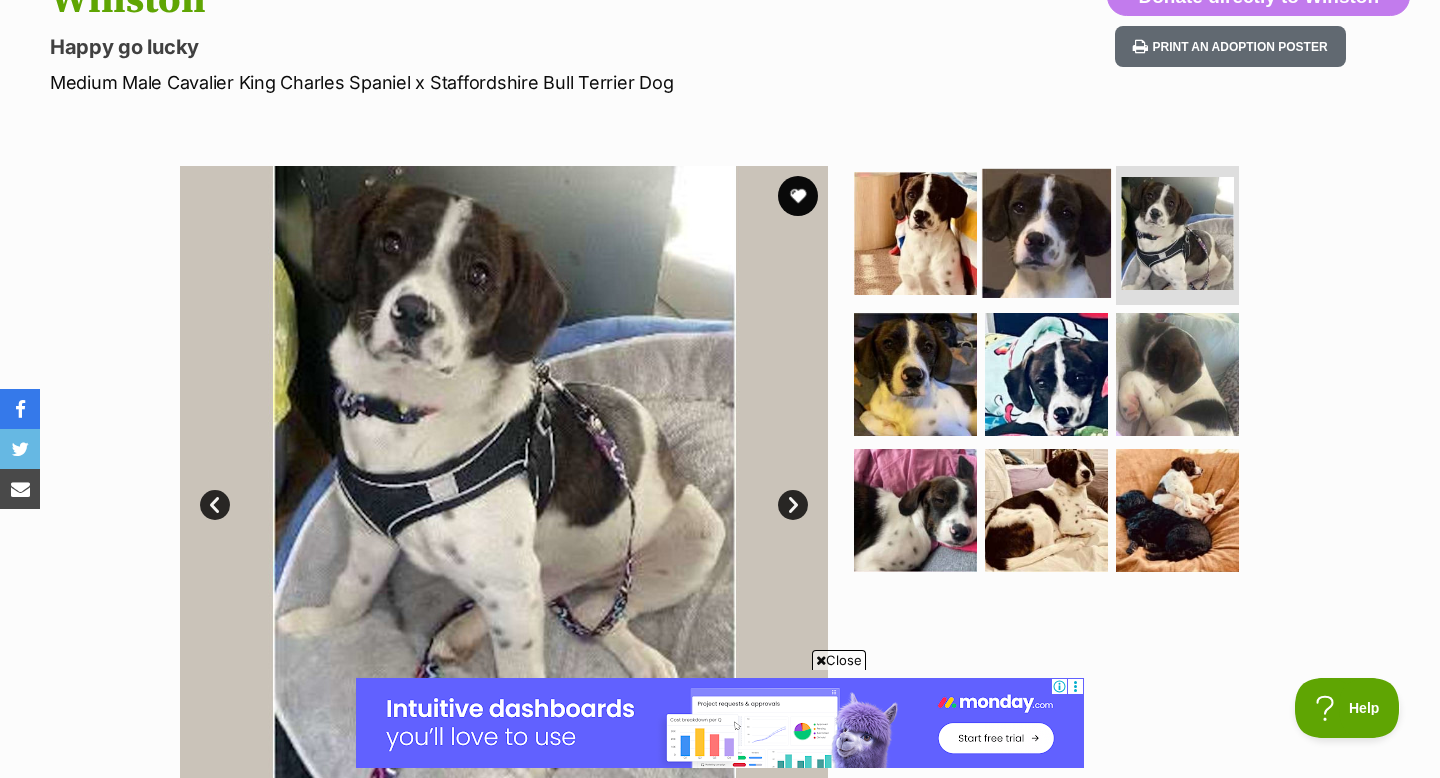 click at bounding box center (1046, 232) 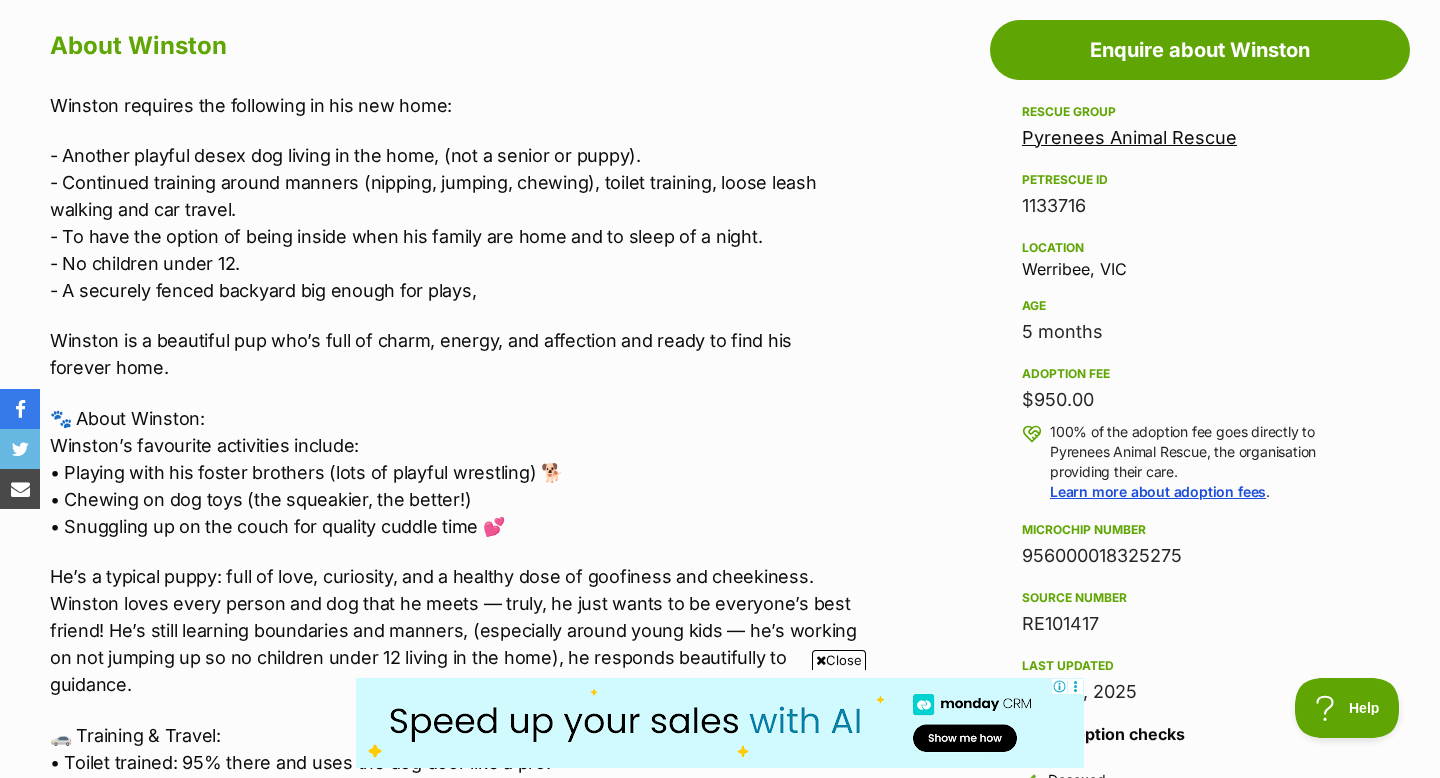 scroll, scrollTop: 0, scrollLeft: 0, axis: both 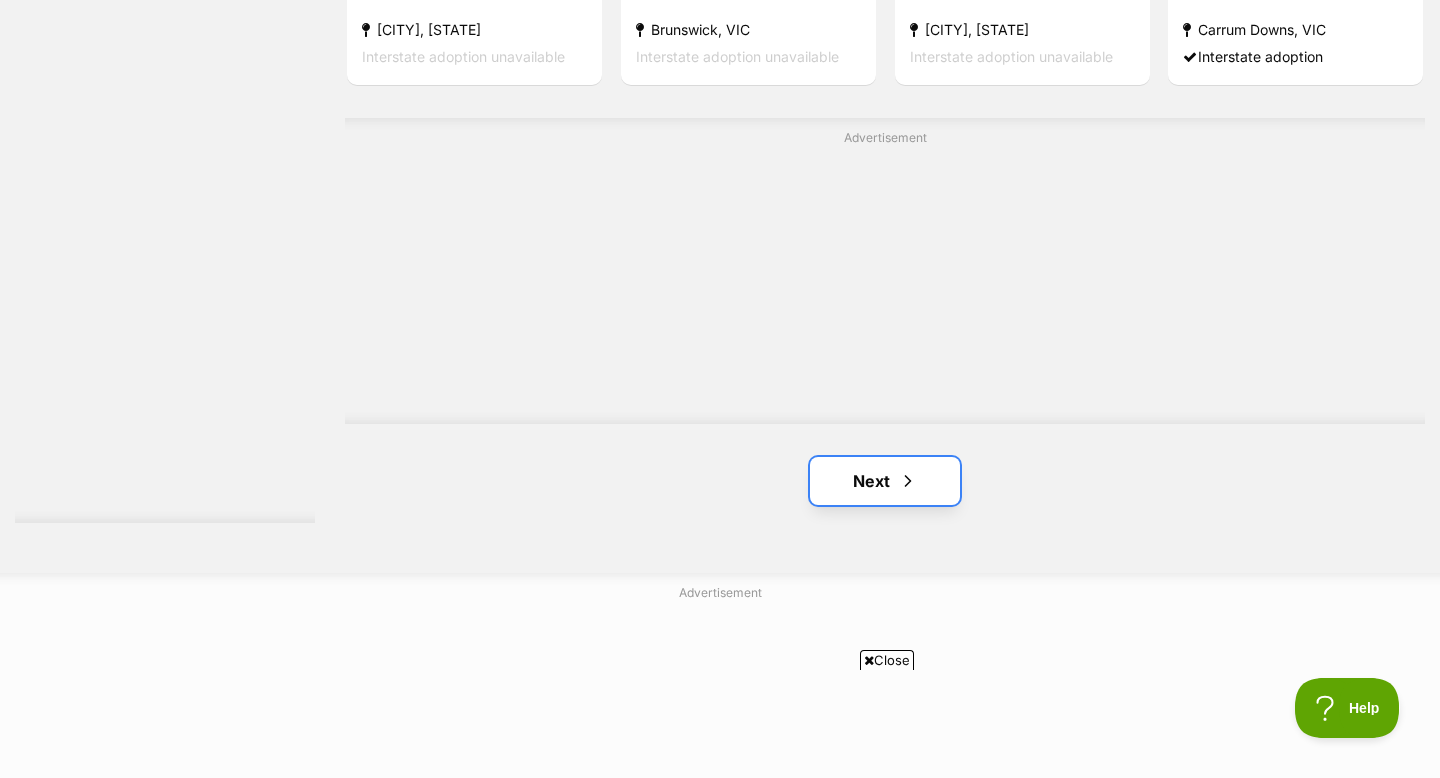 click on "Next" at bounding box center (885, 481) 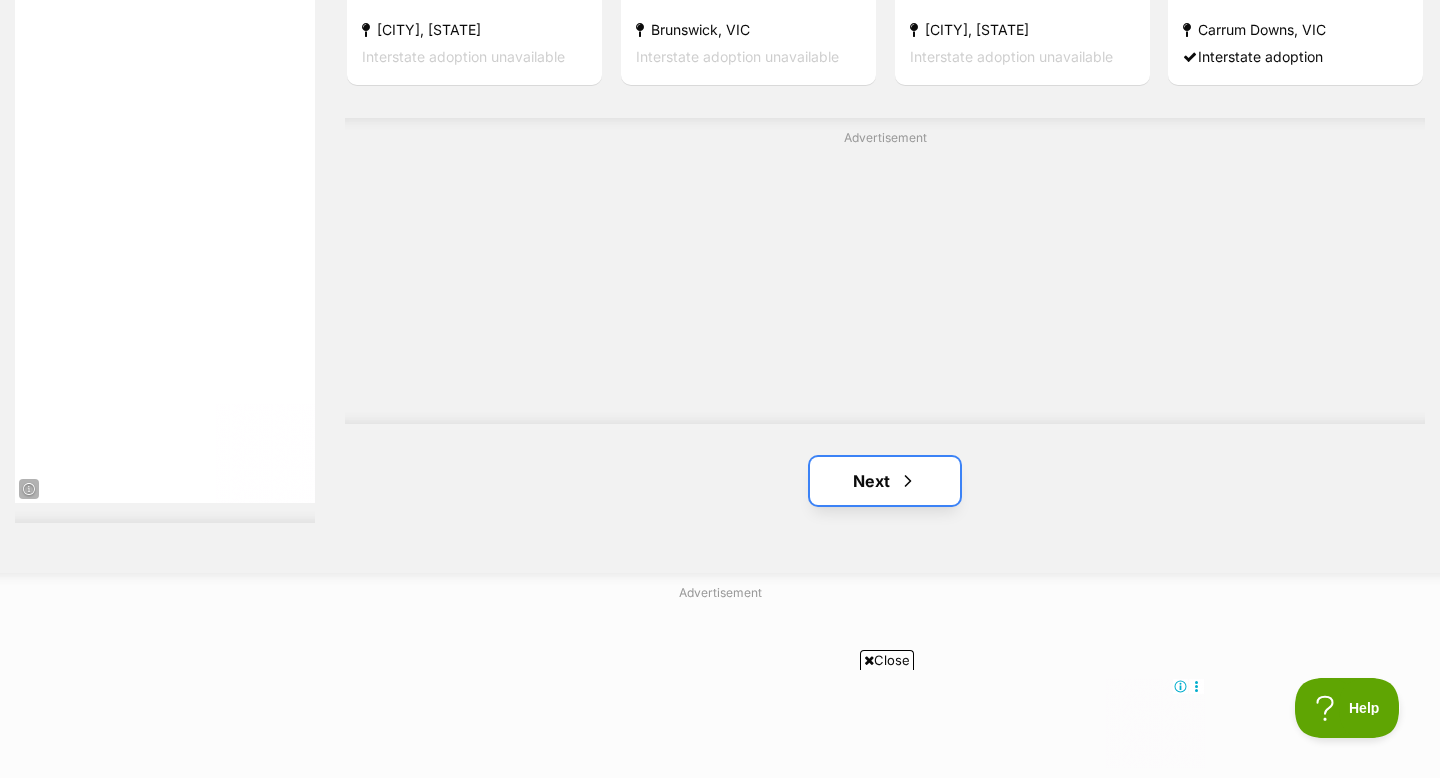 scroll, scrollTop: 0, scrollLeft: 0, axis: both 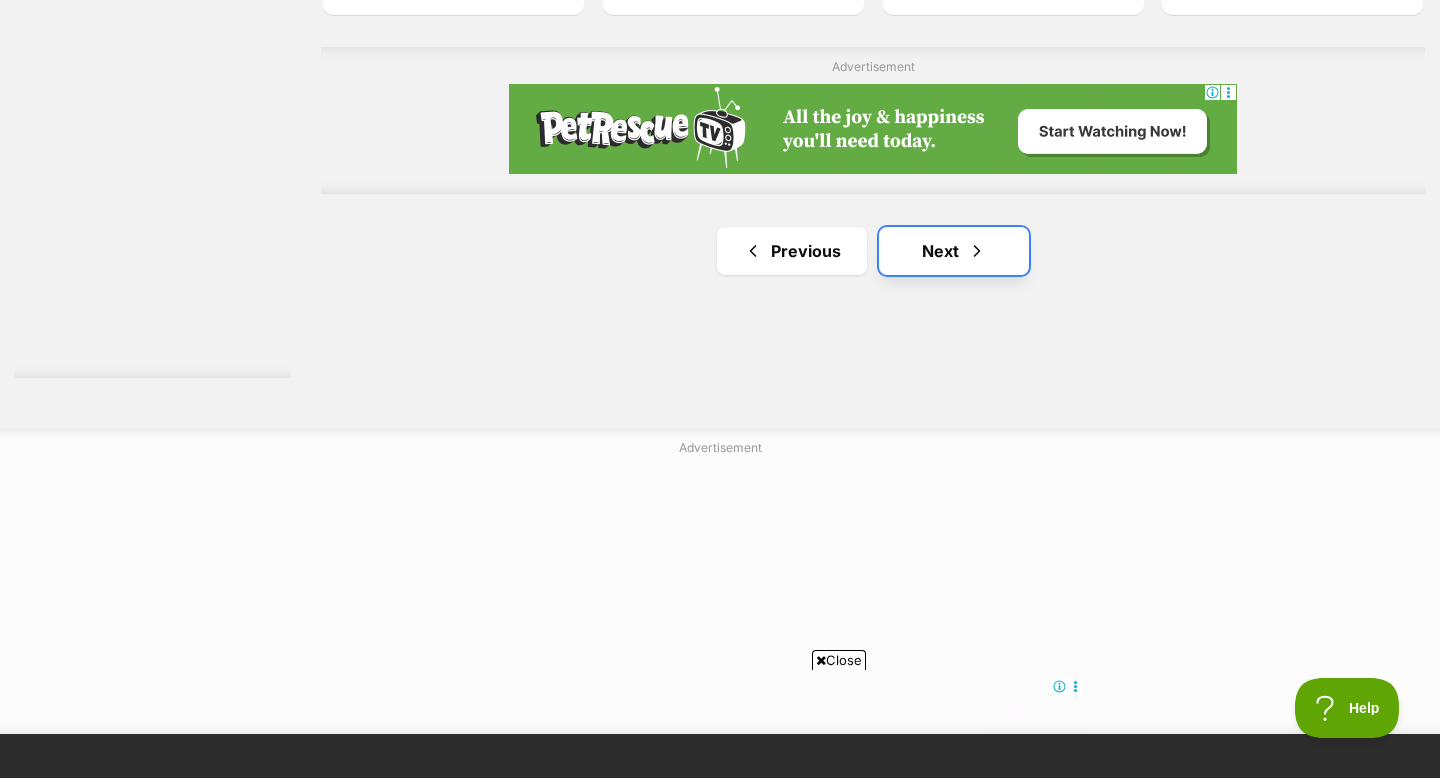 click on "Next" at bounding box center [954, 251] 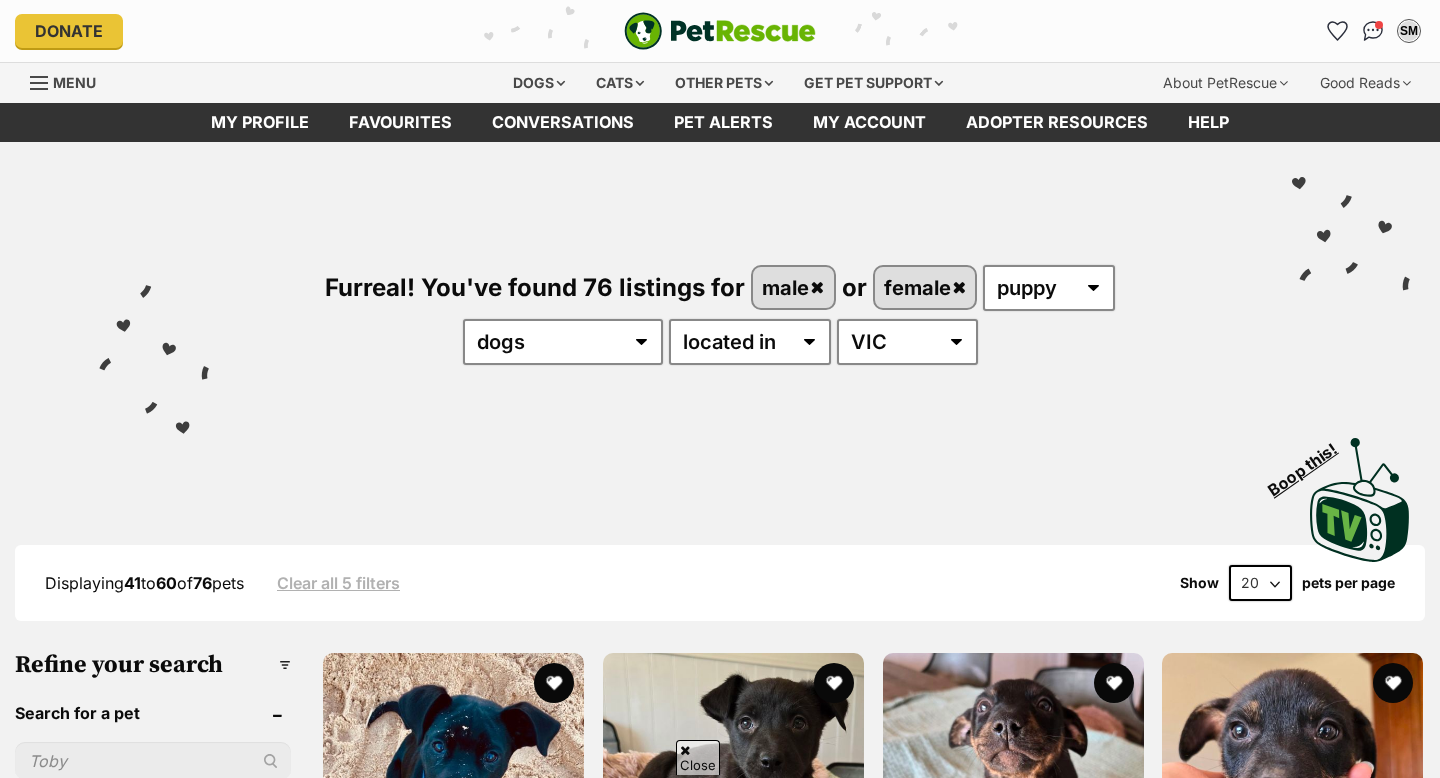 scroll, scrollTop: 461, scrollLeft: 0, axis: vertical 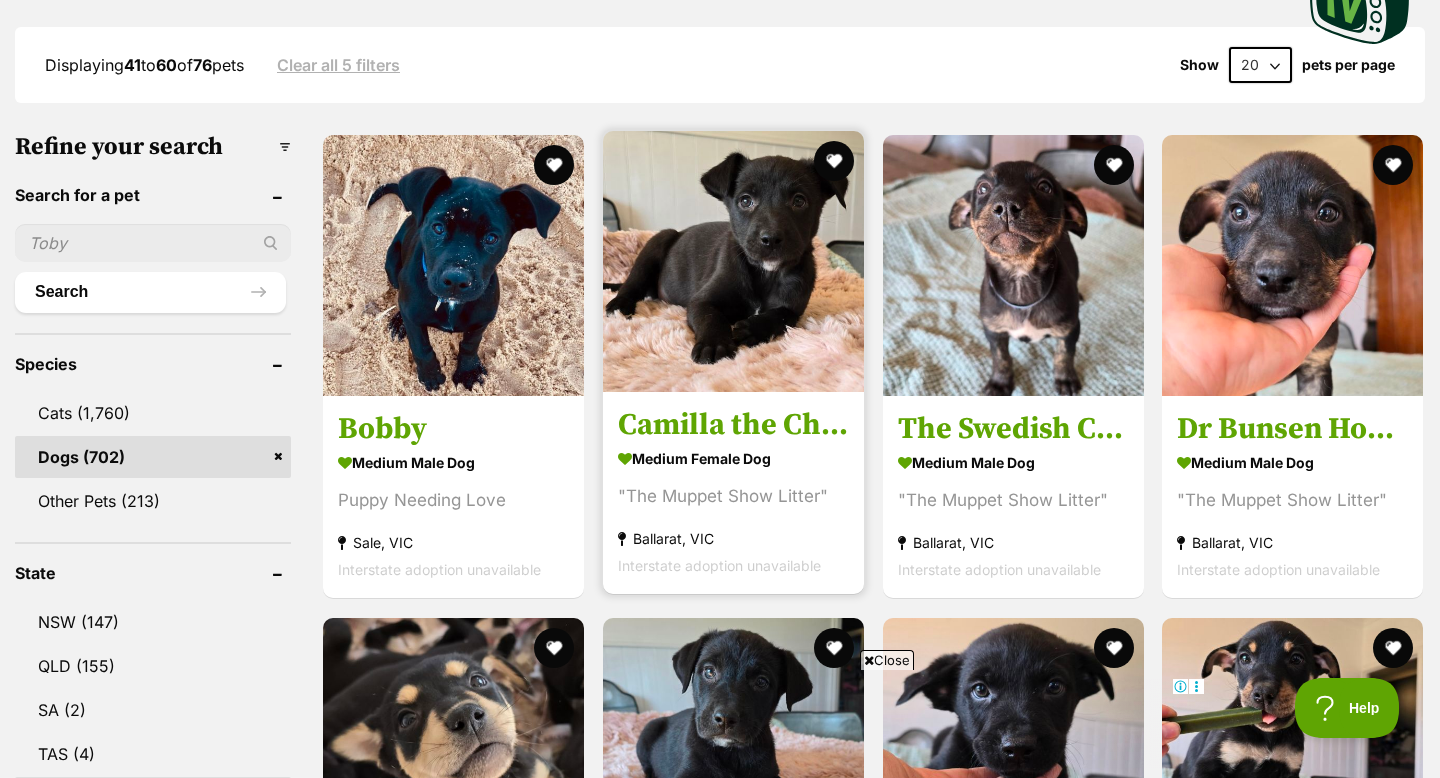 click at bounding box center [733, 261] 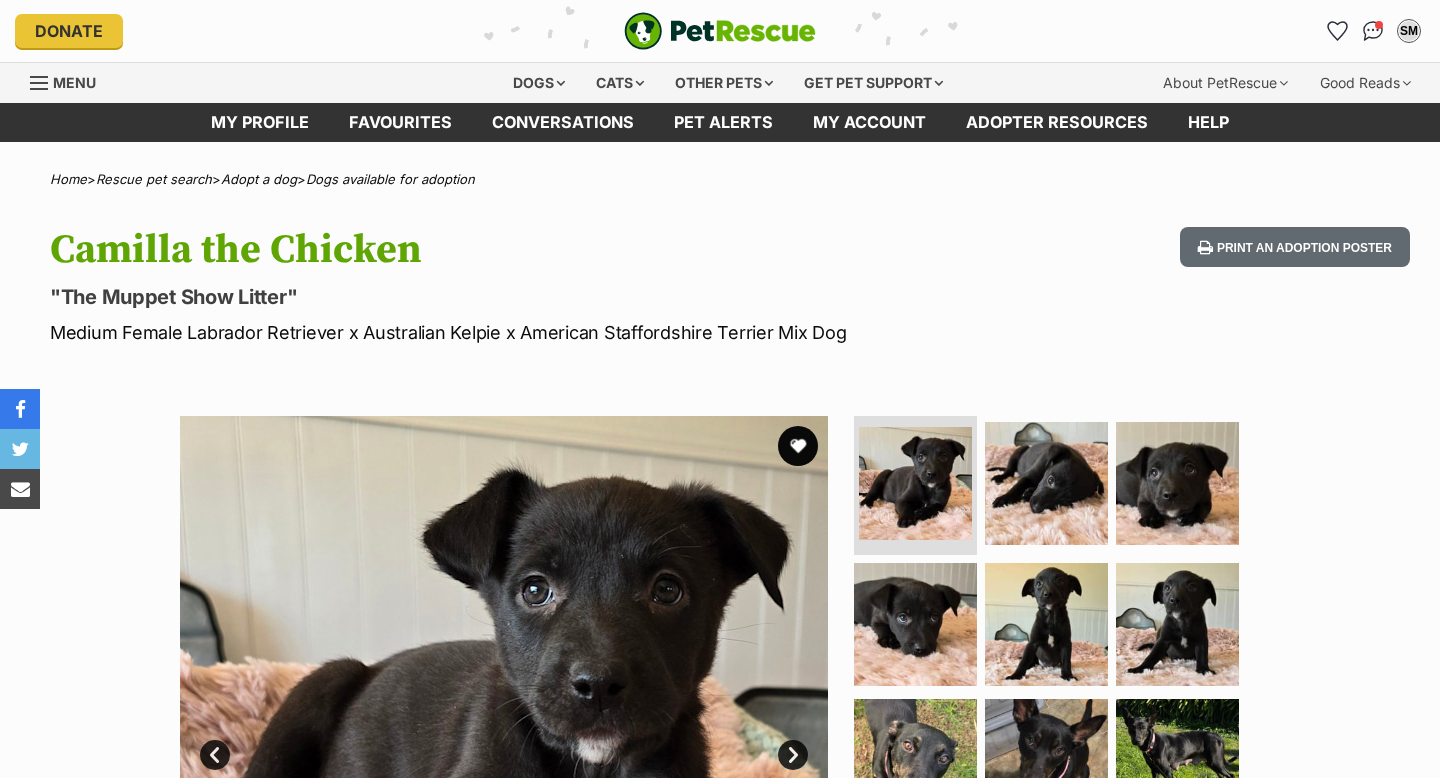 scroll, scrollTop: 0, scrollLeft: 0, axis: both 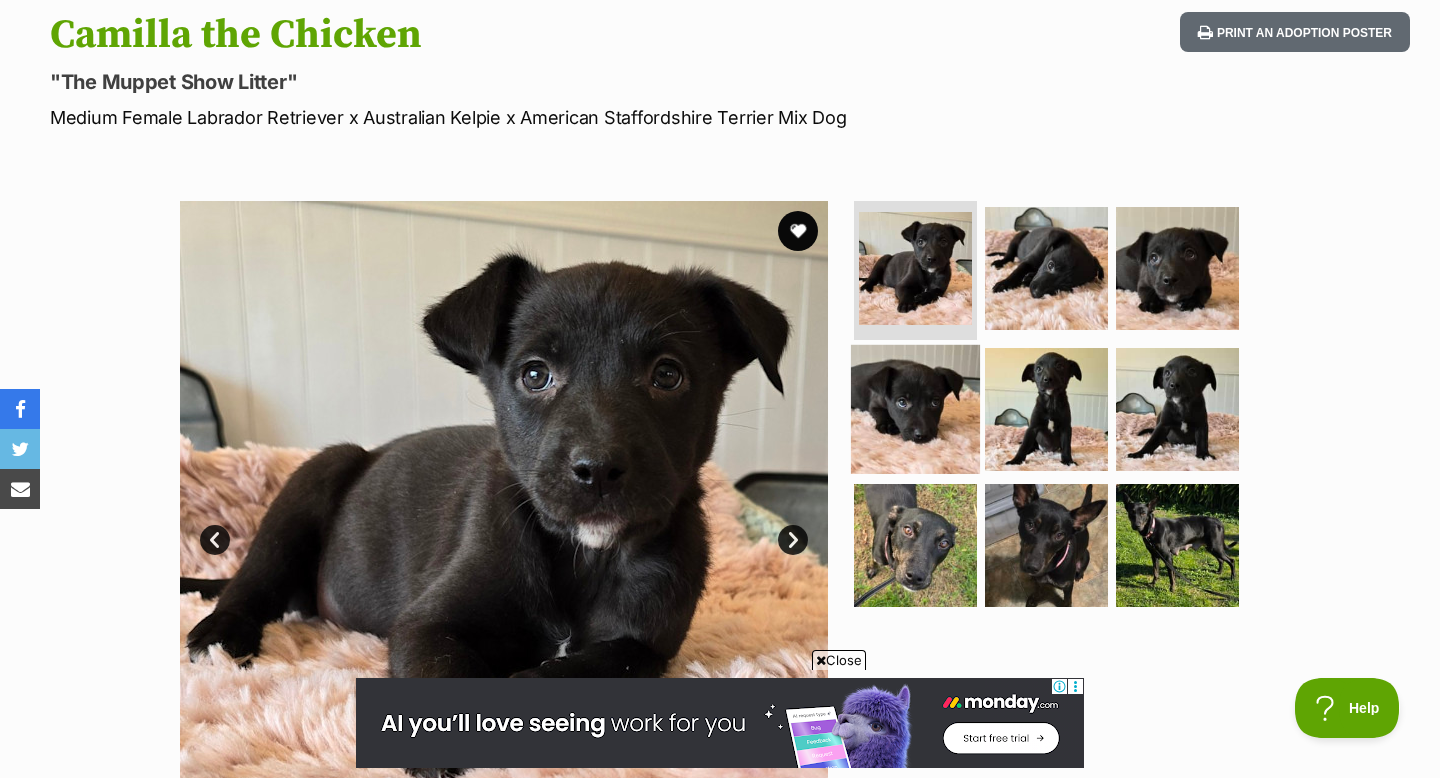 click at bounding box center [915, 409] 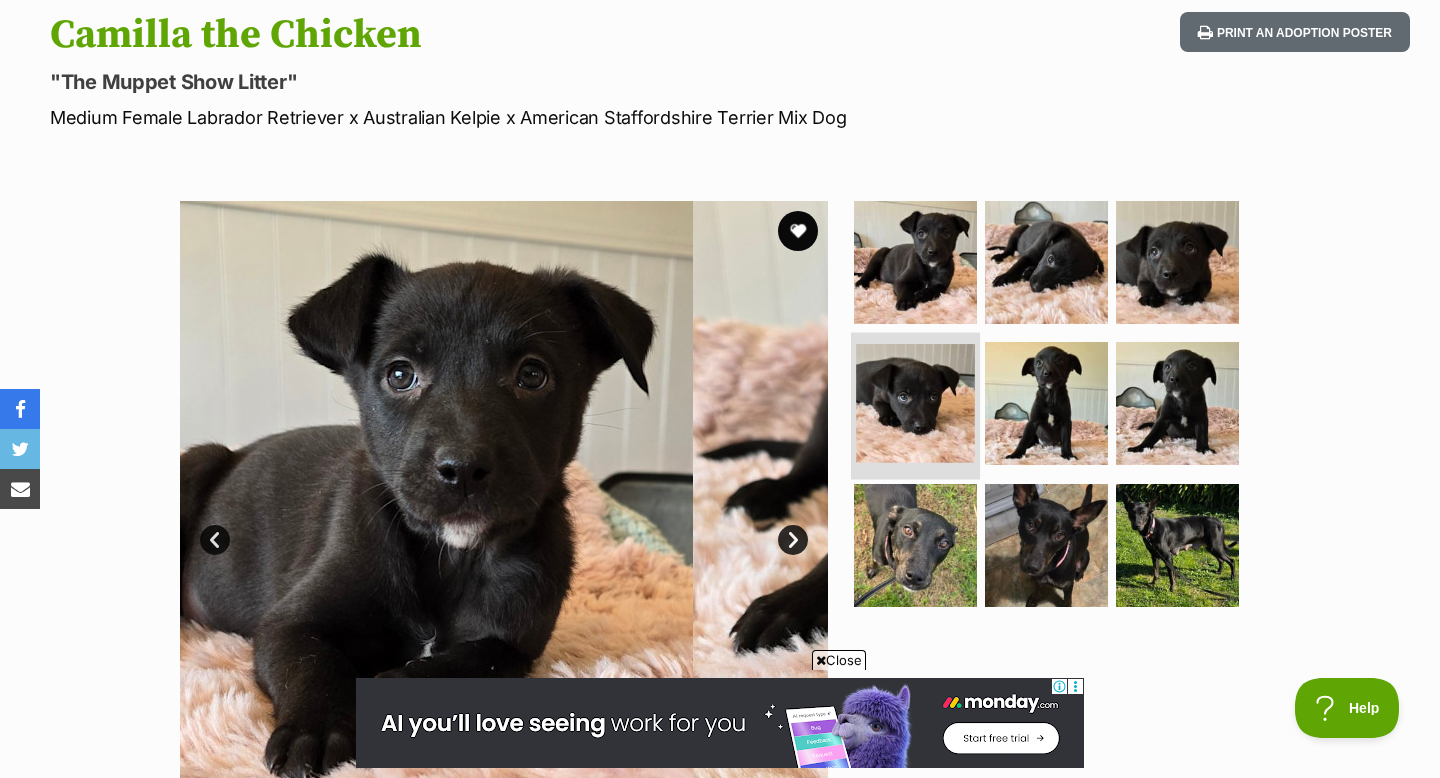 scroll, scrollTop: 0, scrollLeft: 0, axis: both 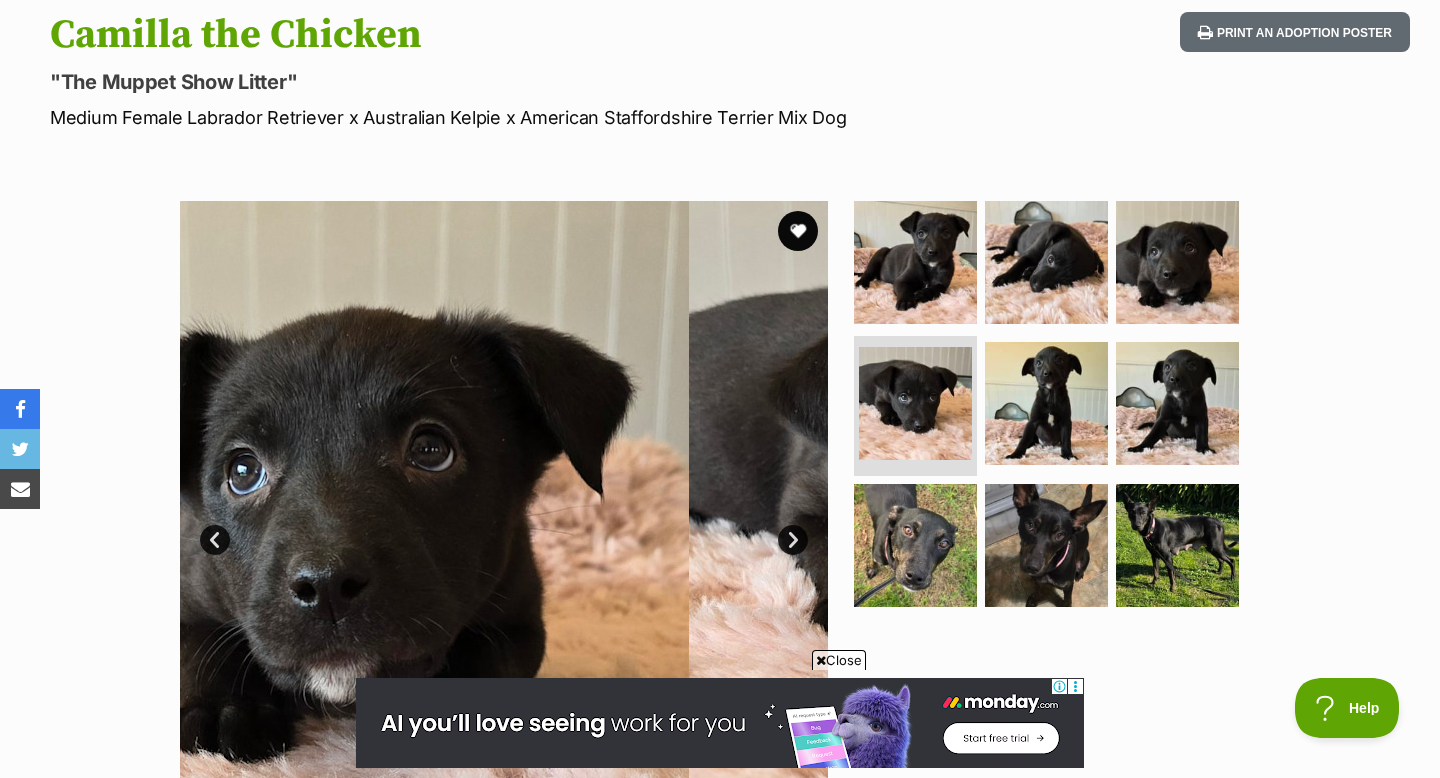click at bounding box center [1055, 410] 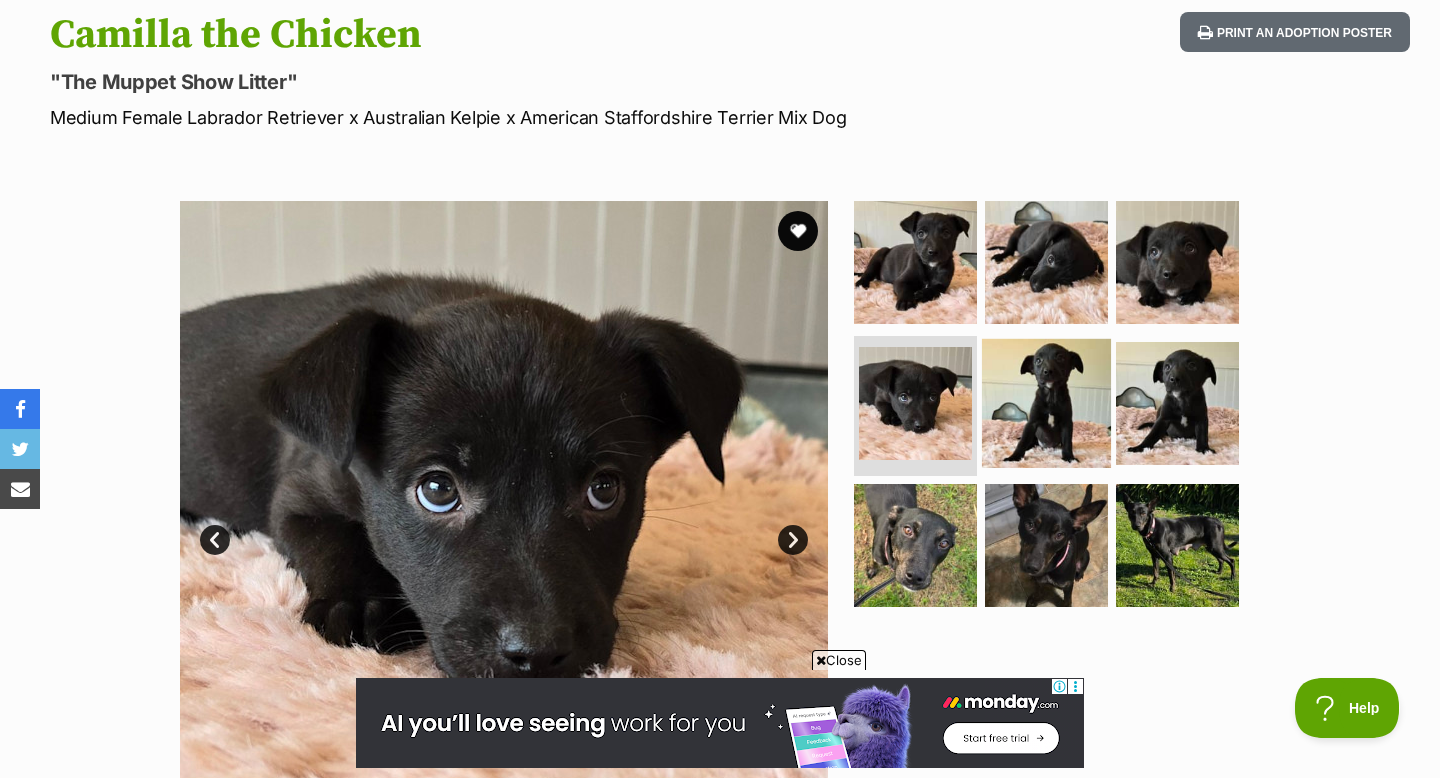 click at bounding box center (1046, 403) 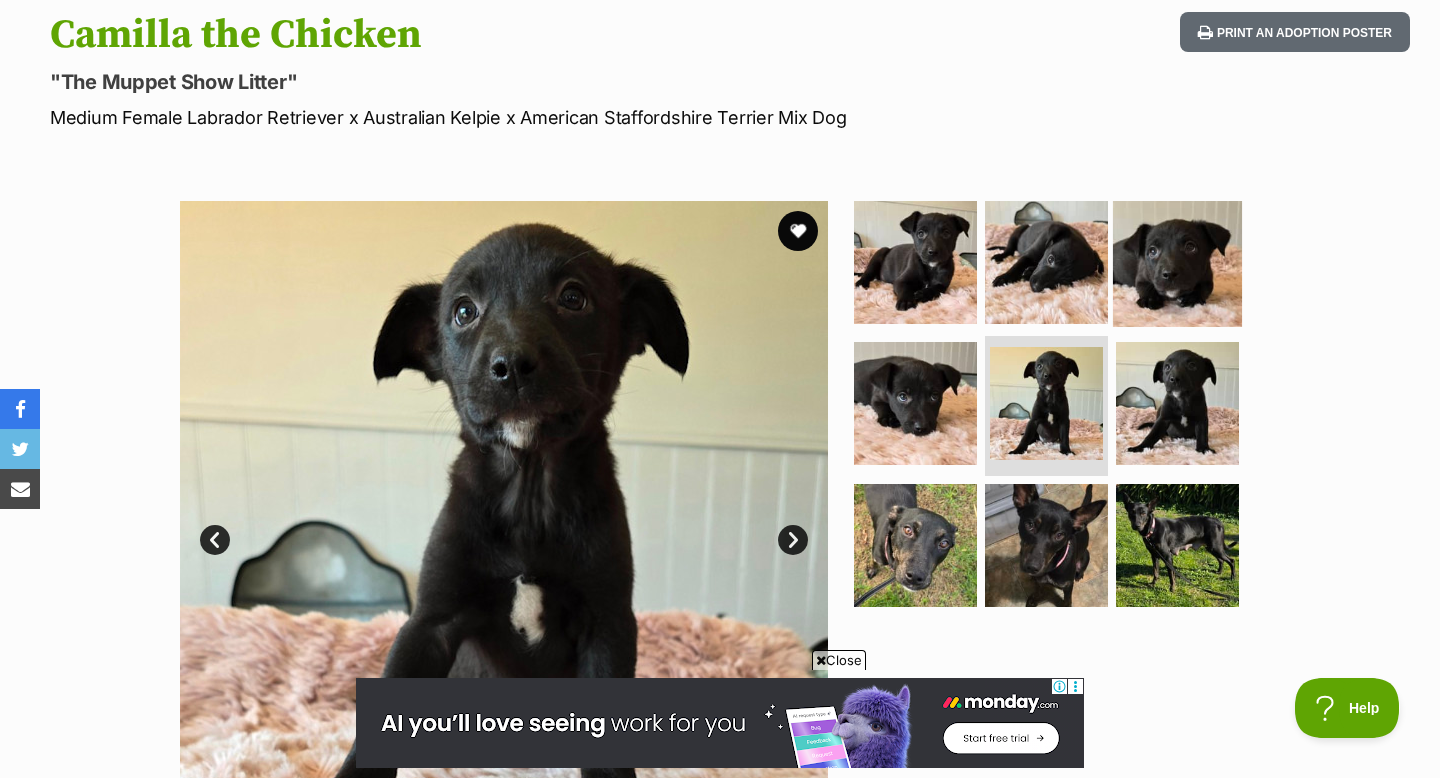 click at bounding box center [1177, 261] 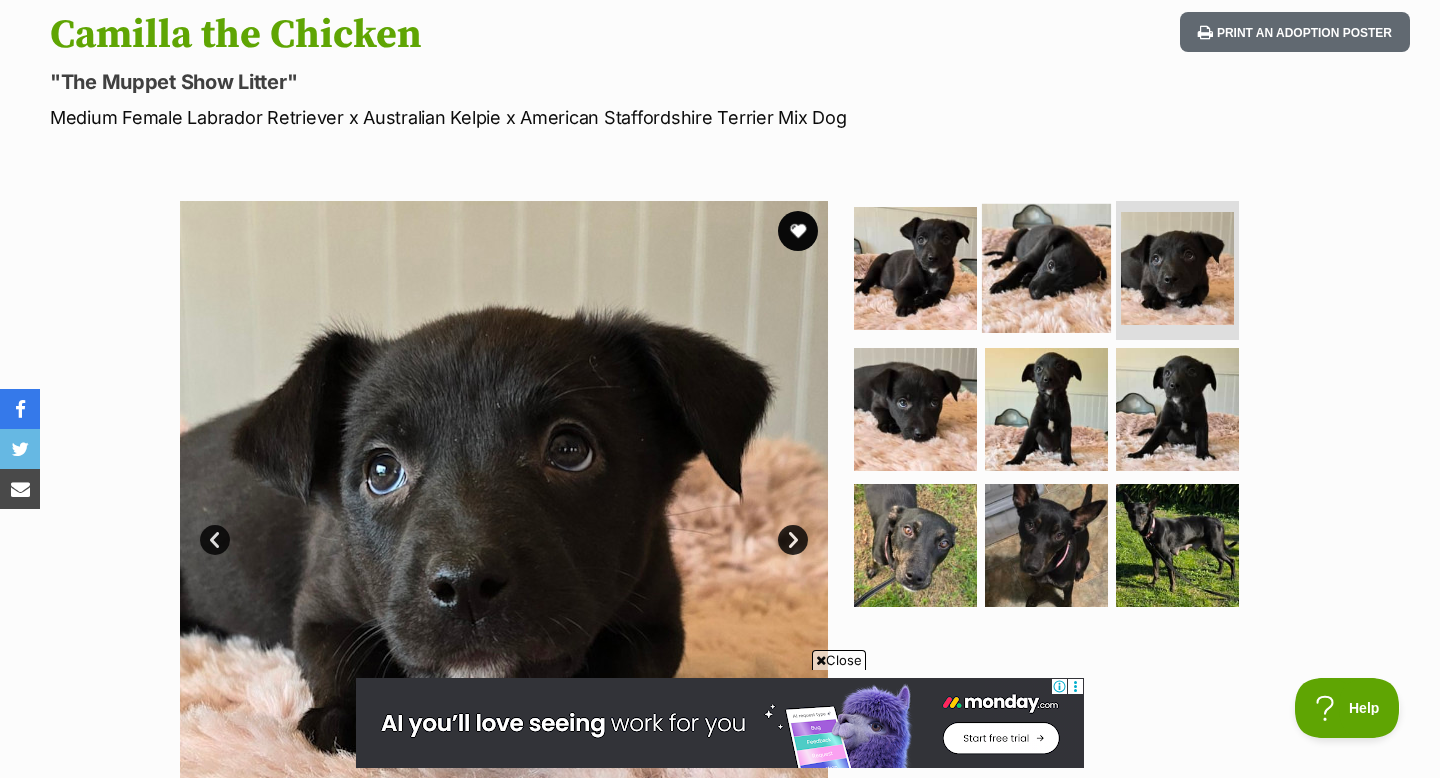 click at bounding box center [1046, 267] 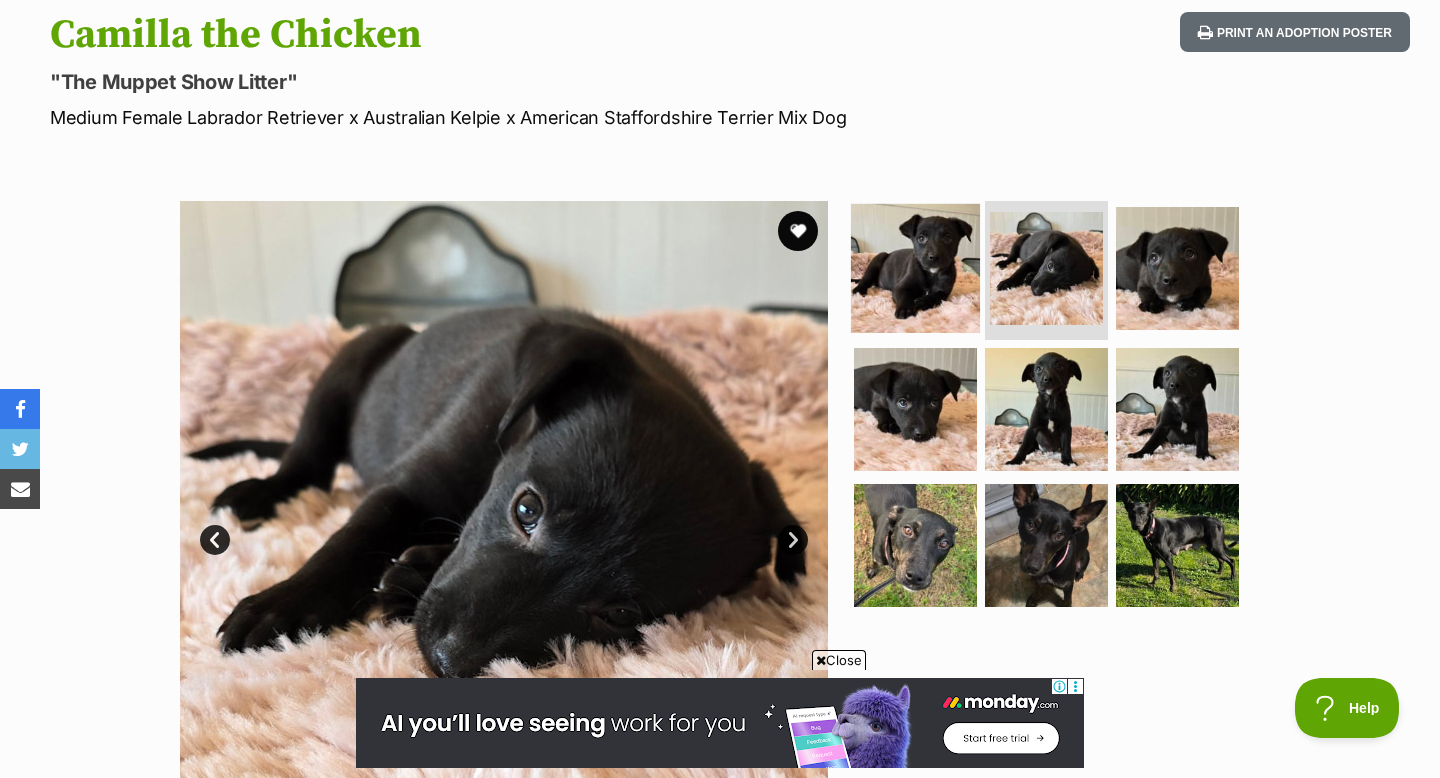 click at bounding box center [915, 267] 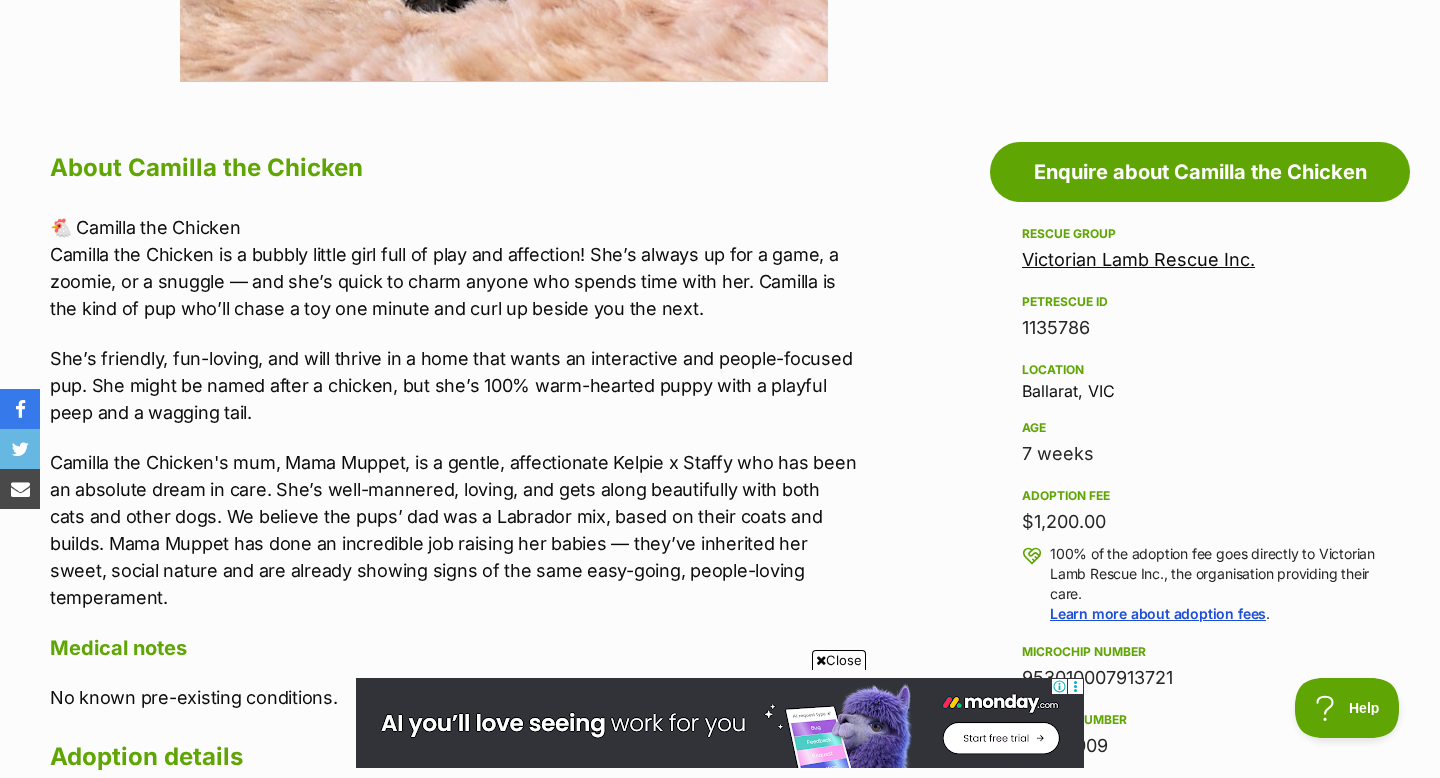 scroll, scrollTop: 988, scrollLeft: 0, axis: vertical 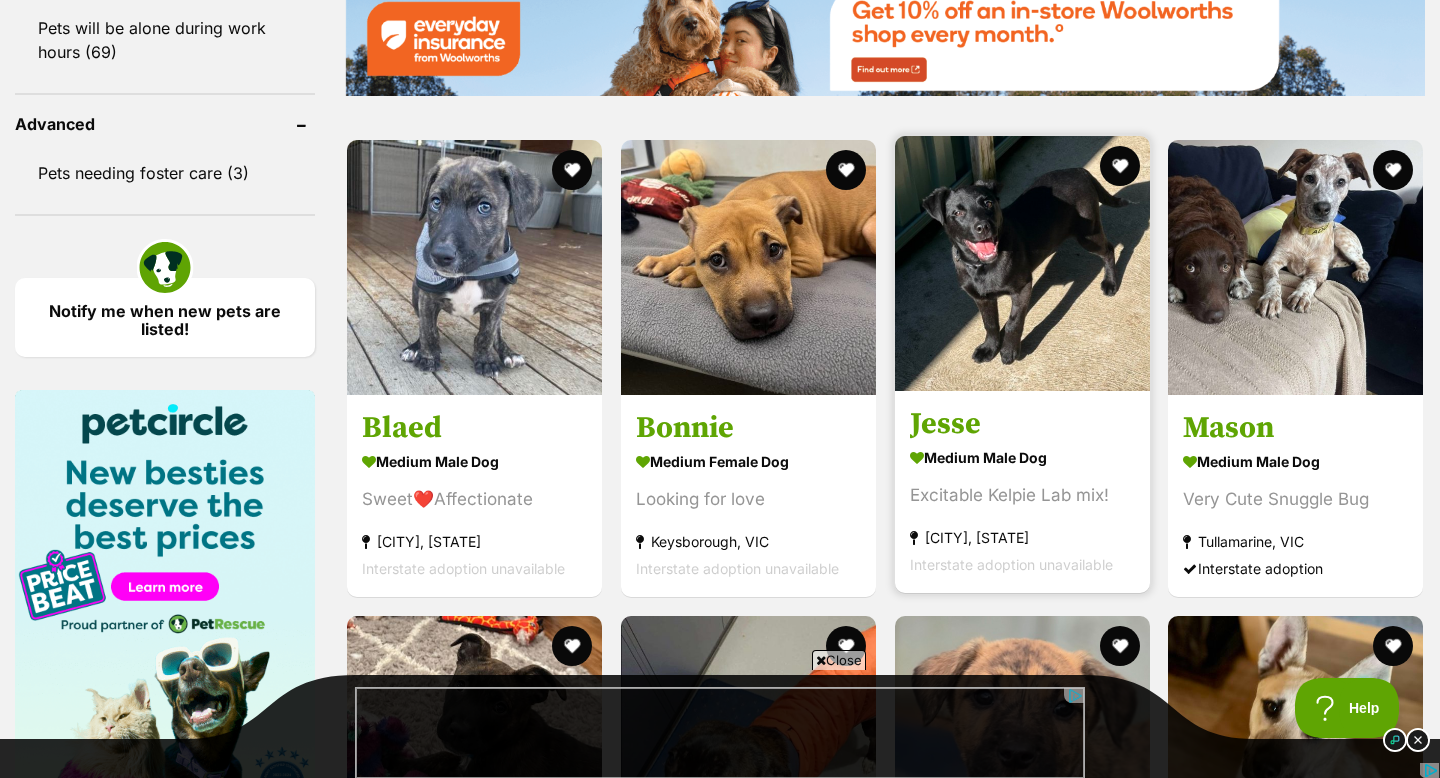click on "Jesse" at bounding box center [1022, 424] 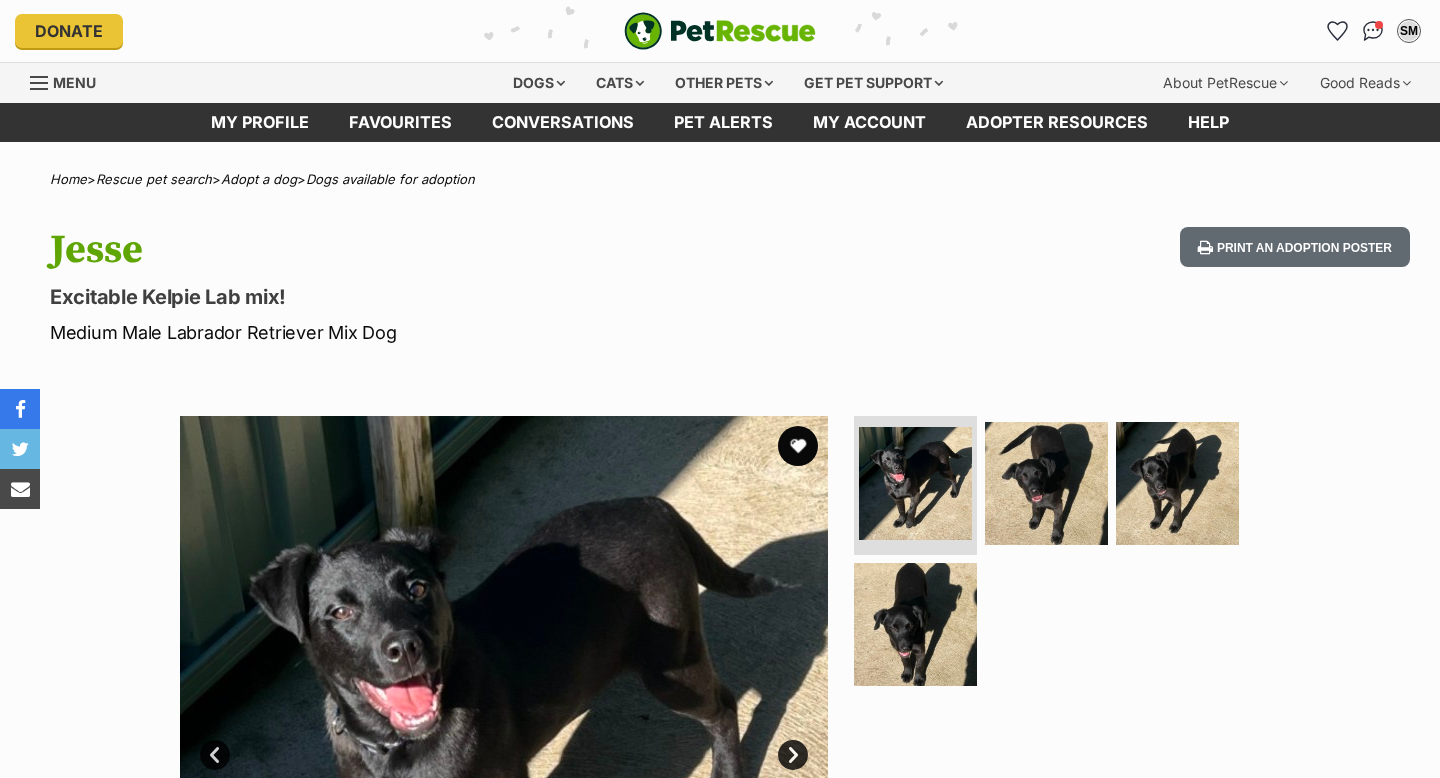 scroll, scrollTop: 0, scrollLeft: 0, axis: both 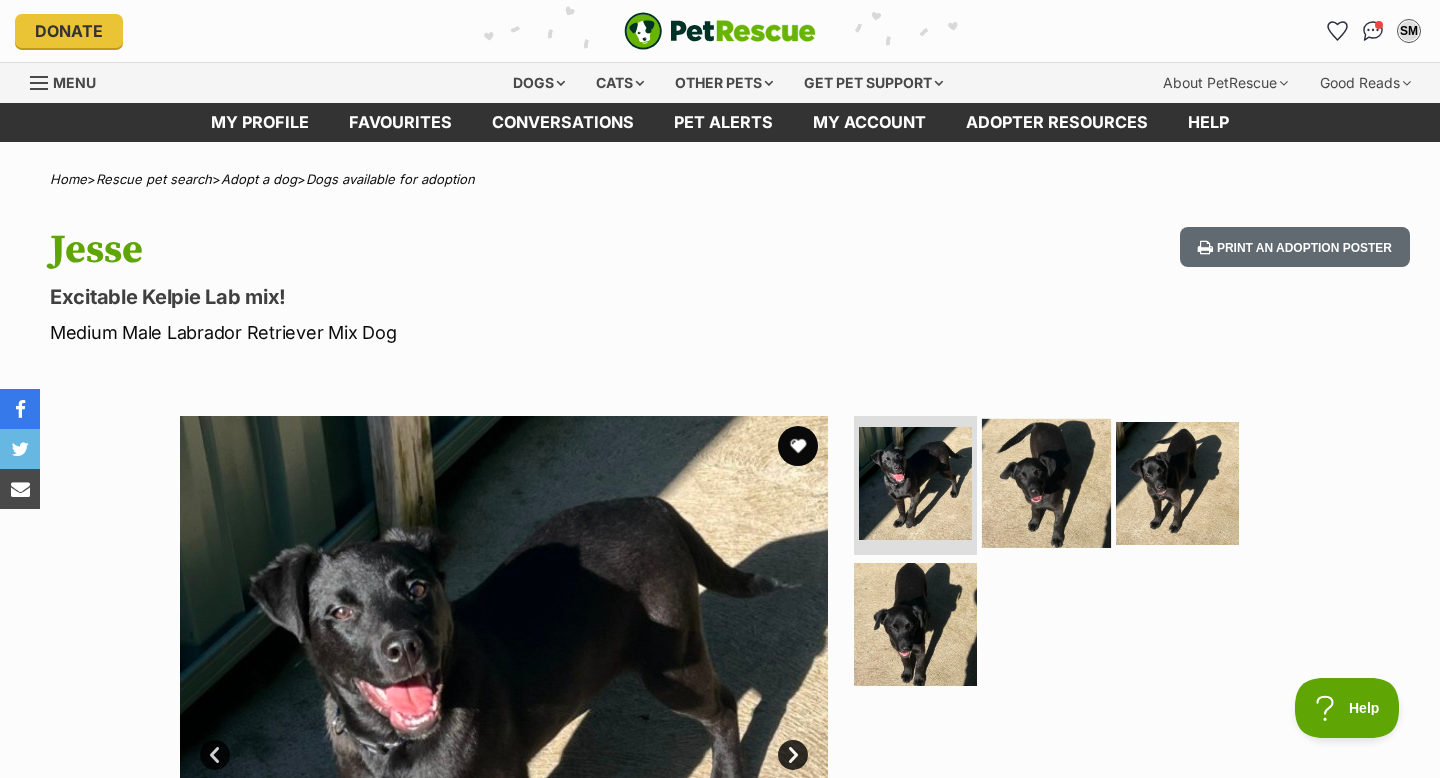 click at bounding box center [1046, 482] 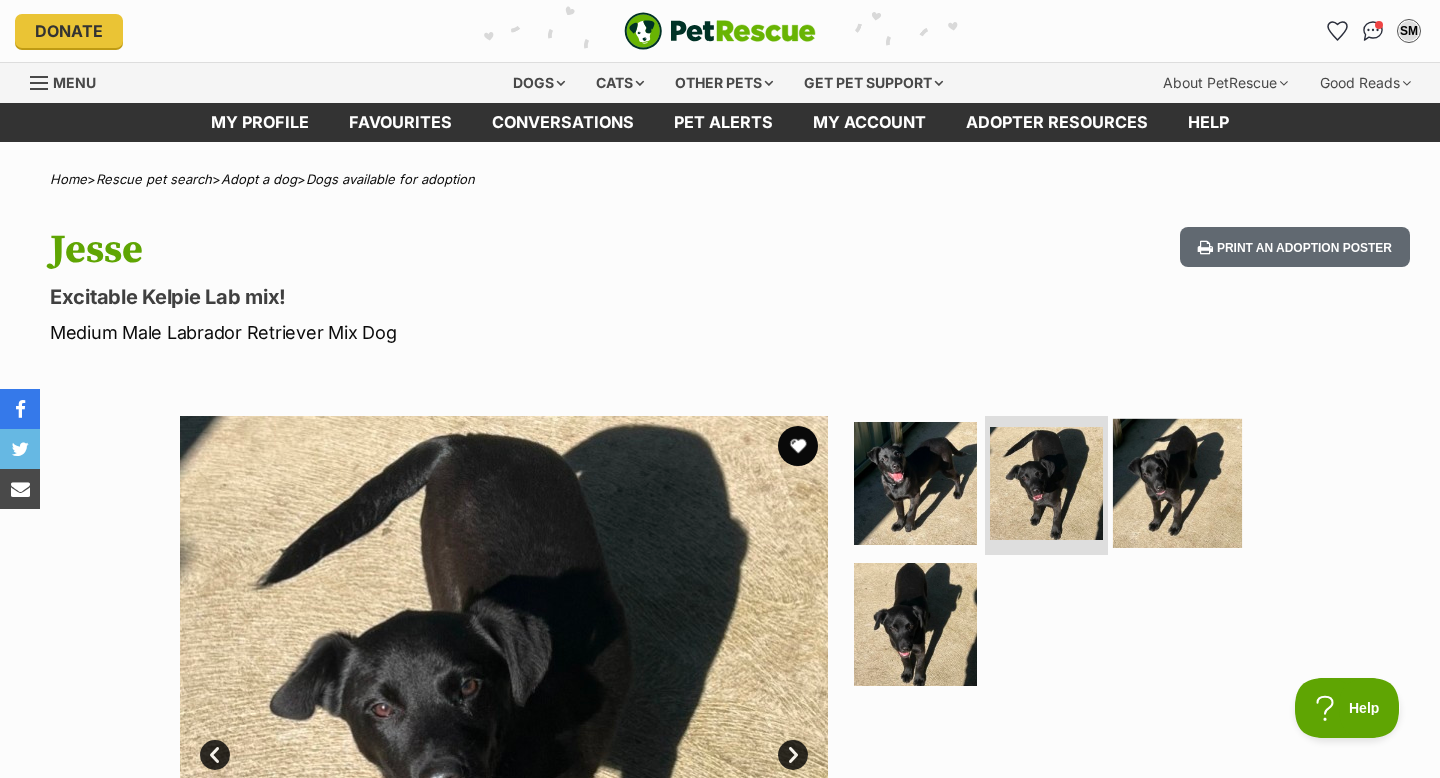 click at bounding box center (1177, 482) 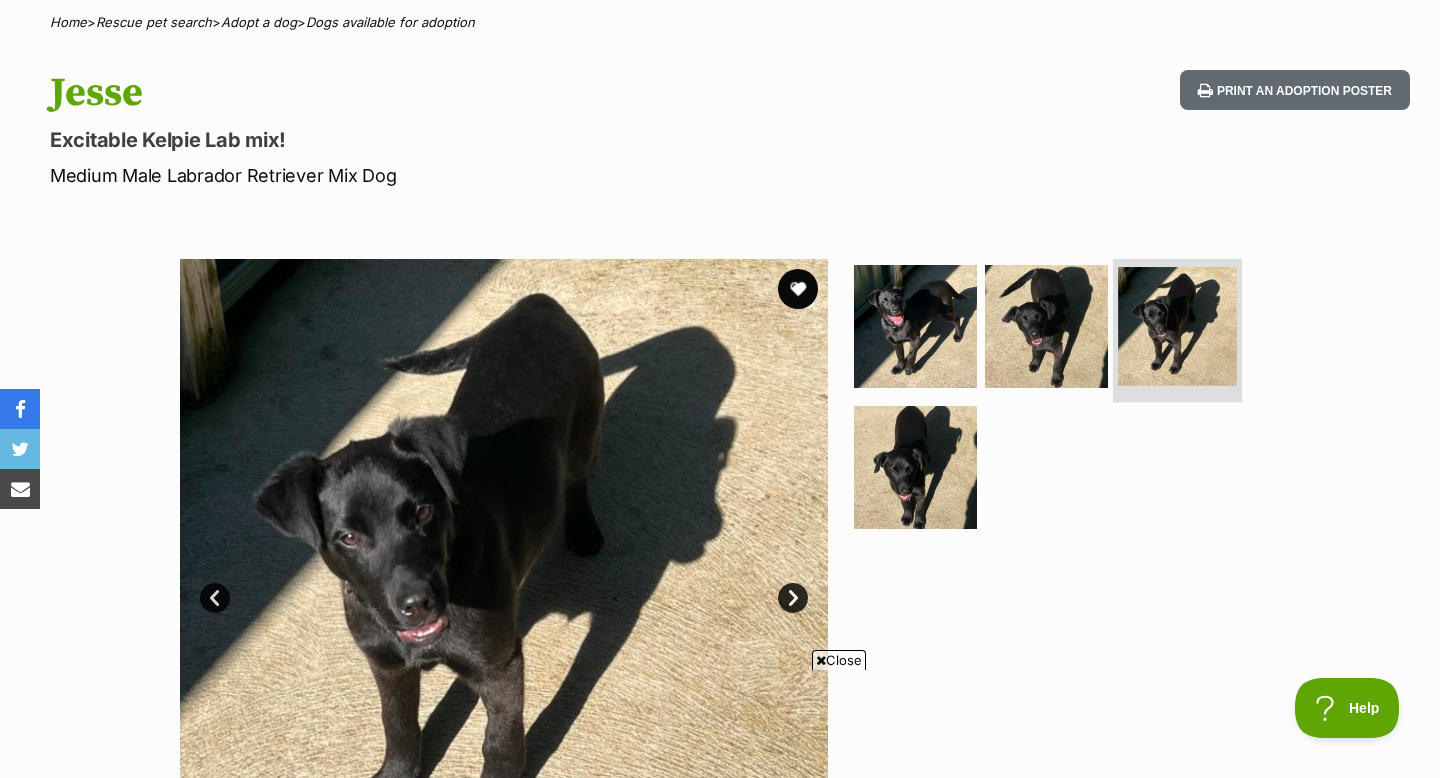 scroll, scrollTop: 183, scrollLeft: 0, axis: vertical 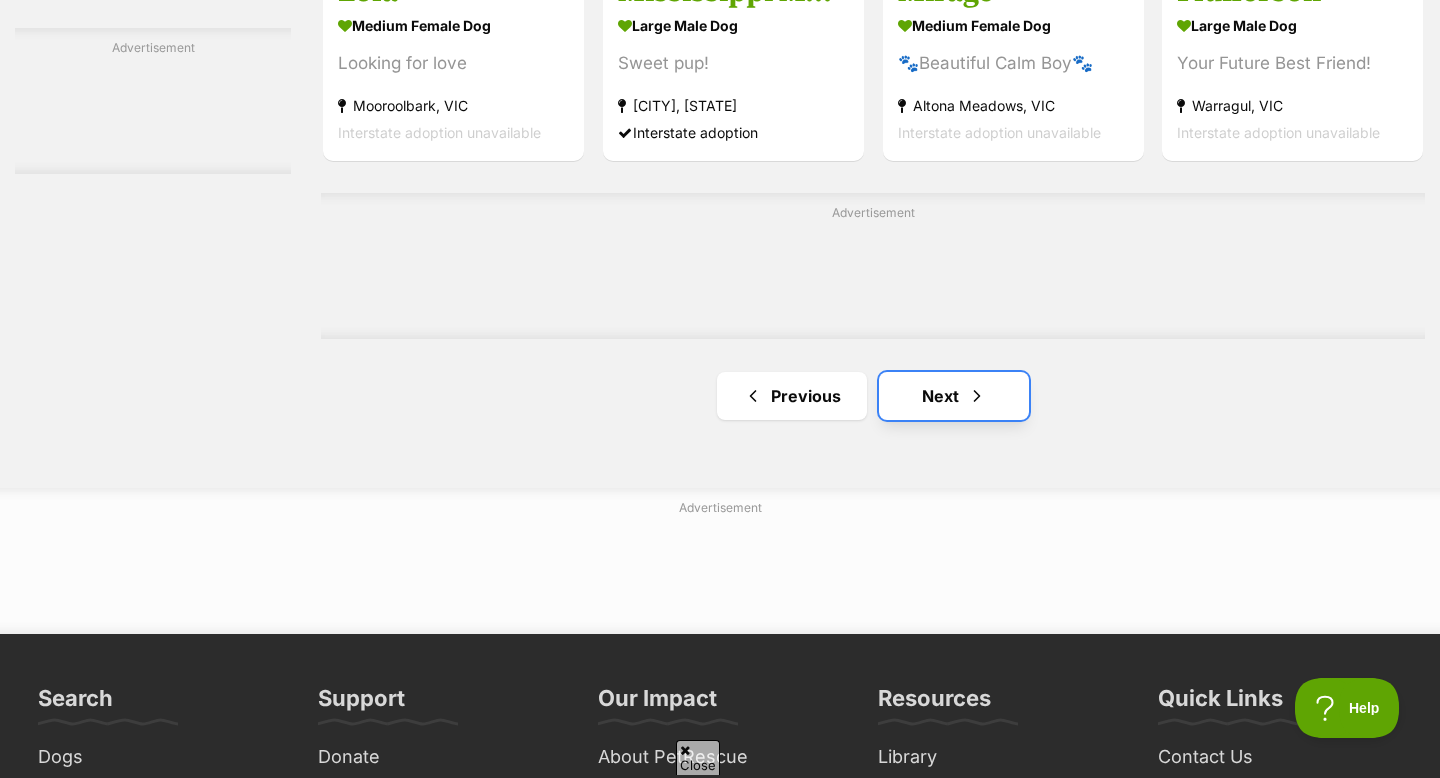 click on "Next" at bounding box center [954, 396] 